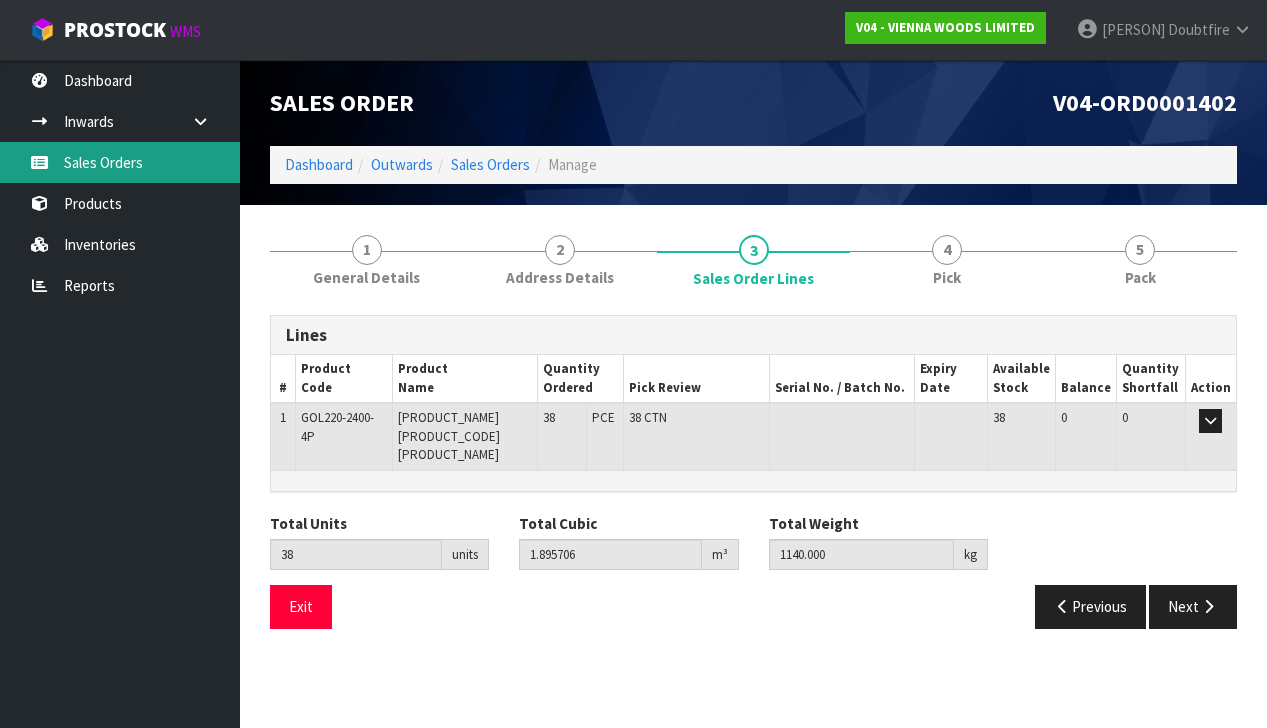 scroll, scrollTop: -1, scrollLeft: 1, axis: both 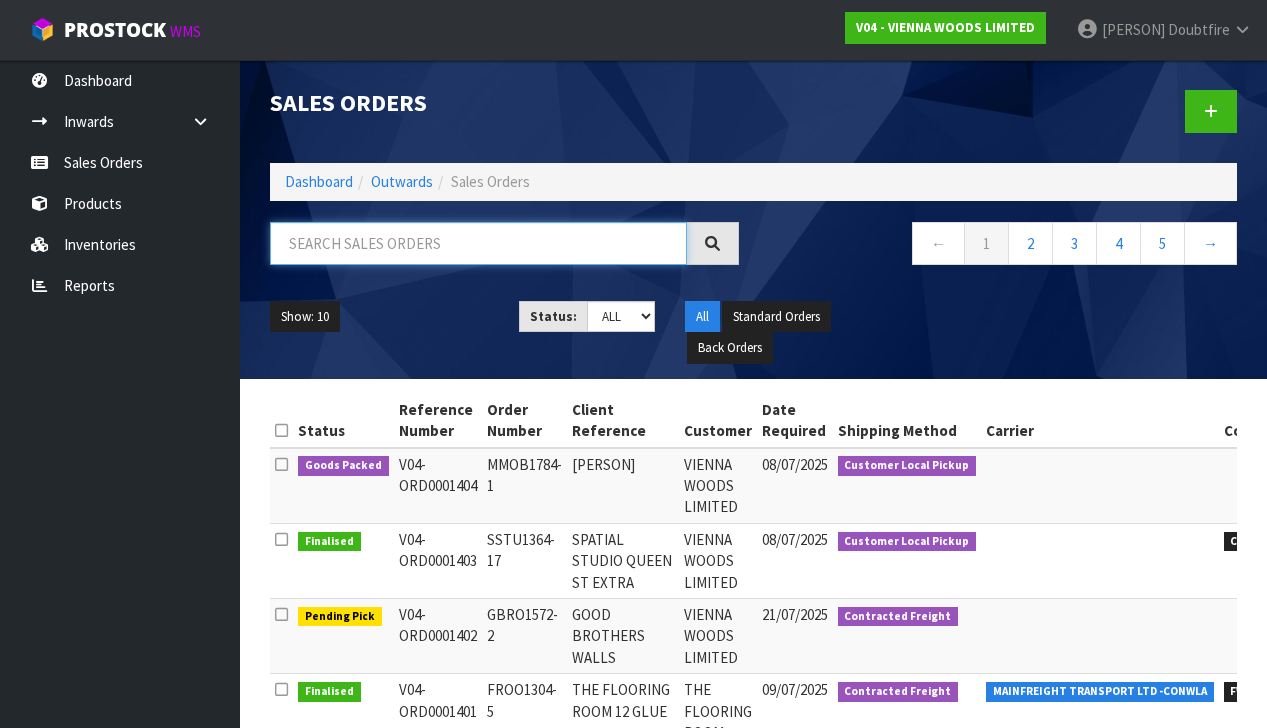 click at bounding box center [478, 243] 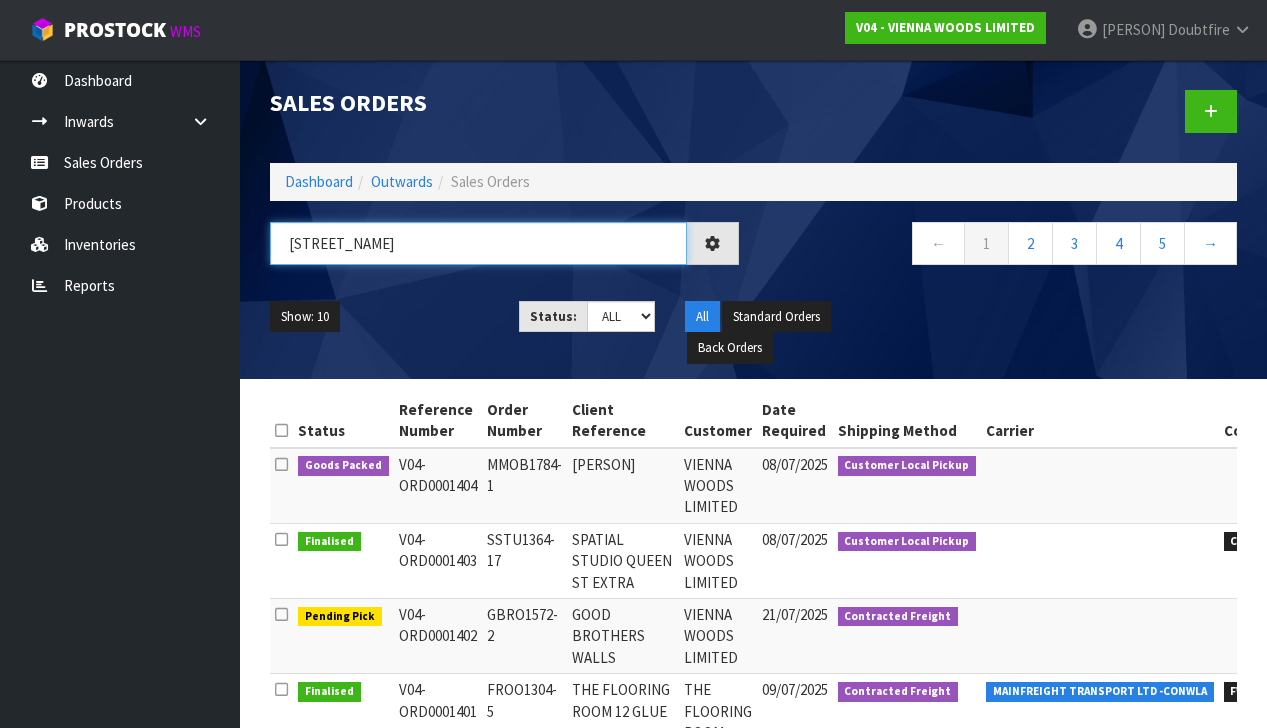 type on "[STREET_NAME]" 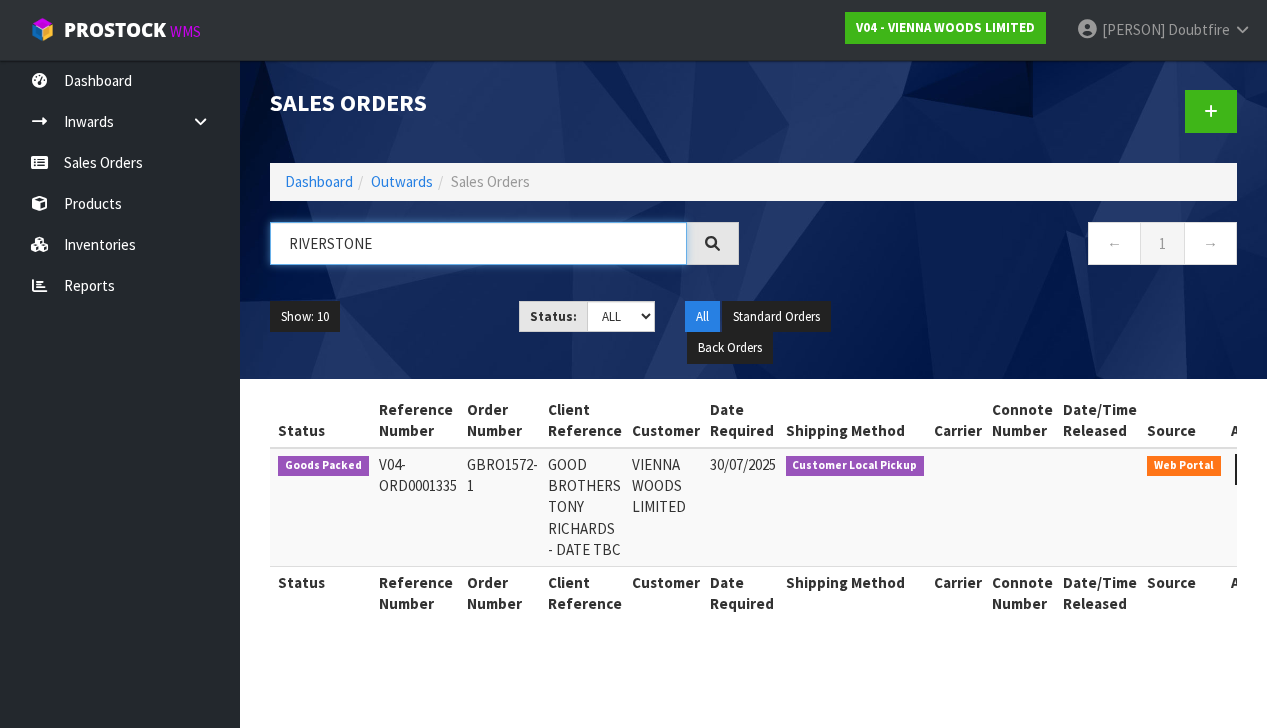 scroll, scrollTop: 0, scrollLeft: 19, axis: horizontal 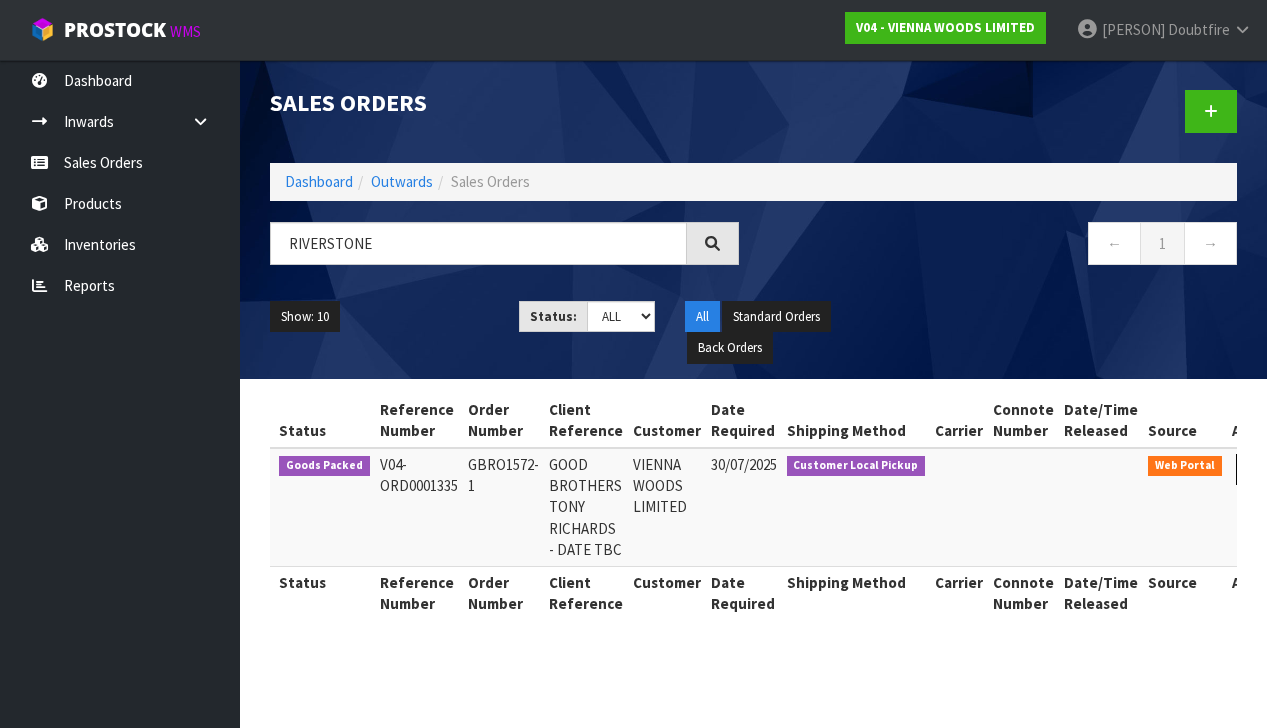 click at bounding box center [1254, 469] 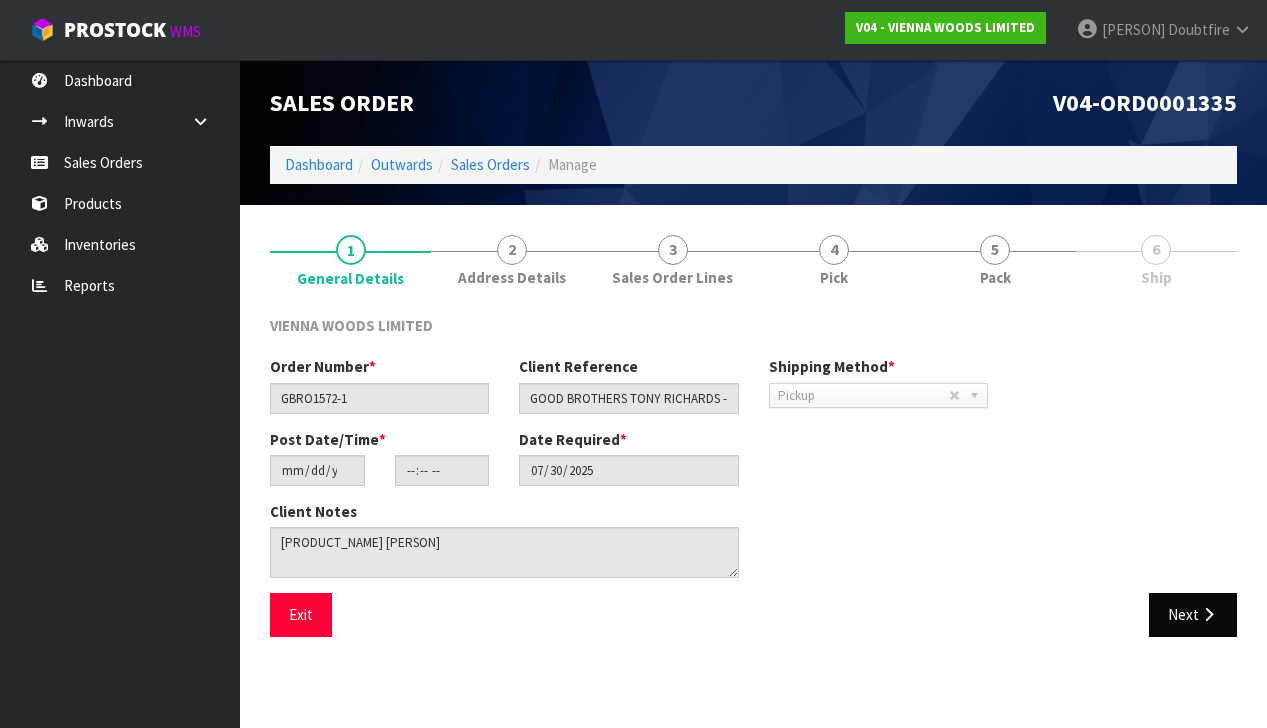 click on "Next" at bounding box center (1193, 614) 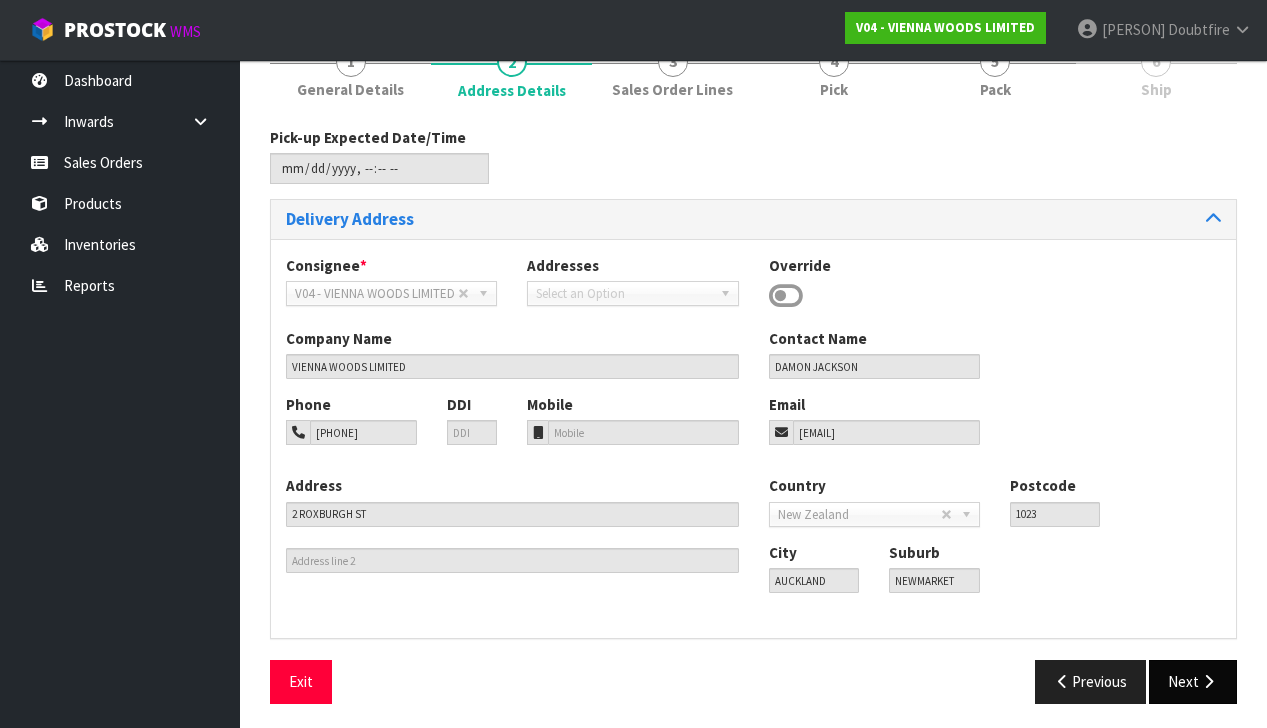 click on "Next" at bounding box center [1193, 681] 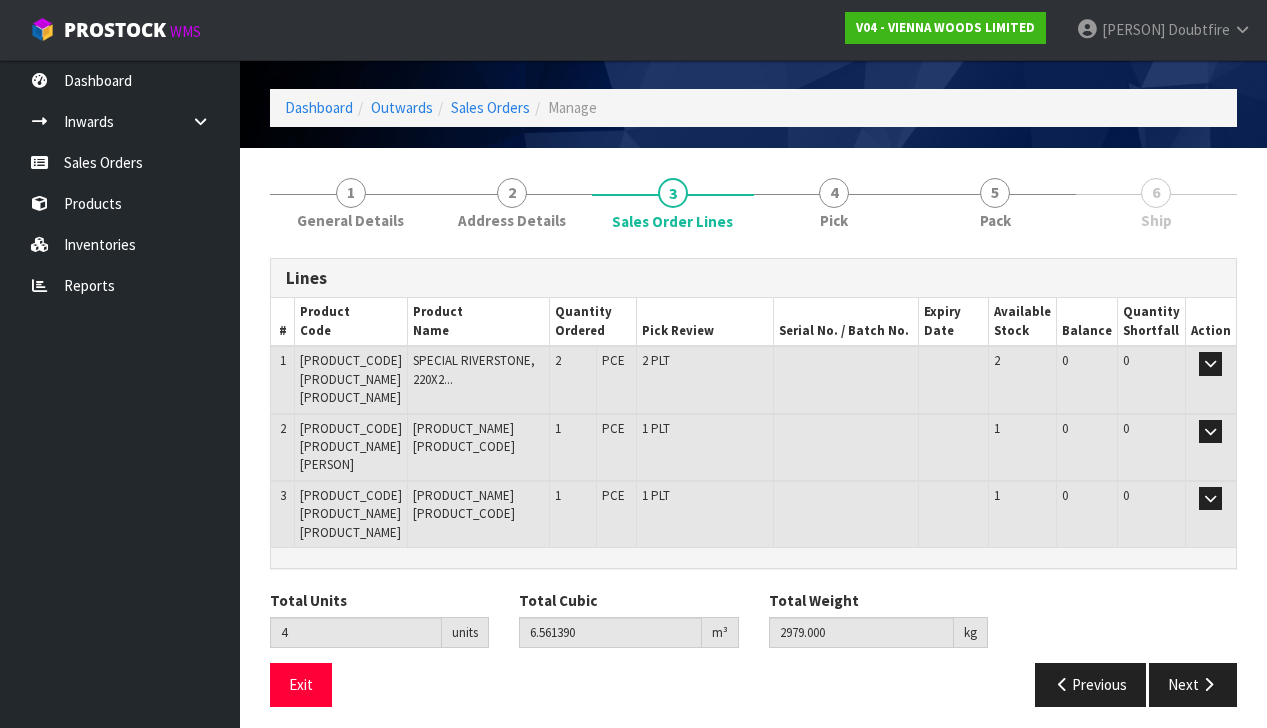 scroll, scrollTop: 57, scrollLeft: 0, axis: vertical 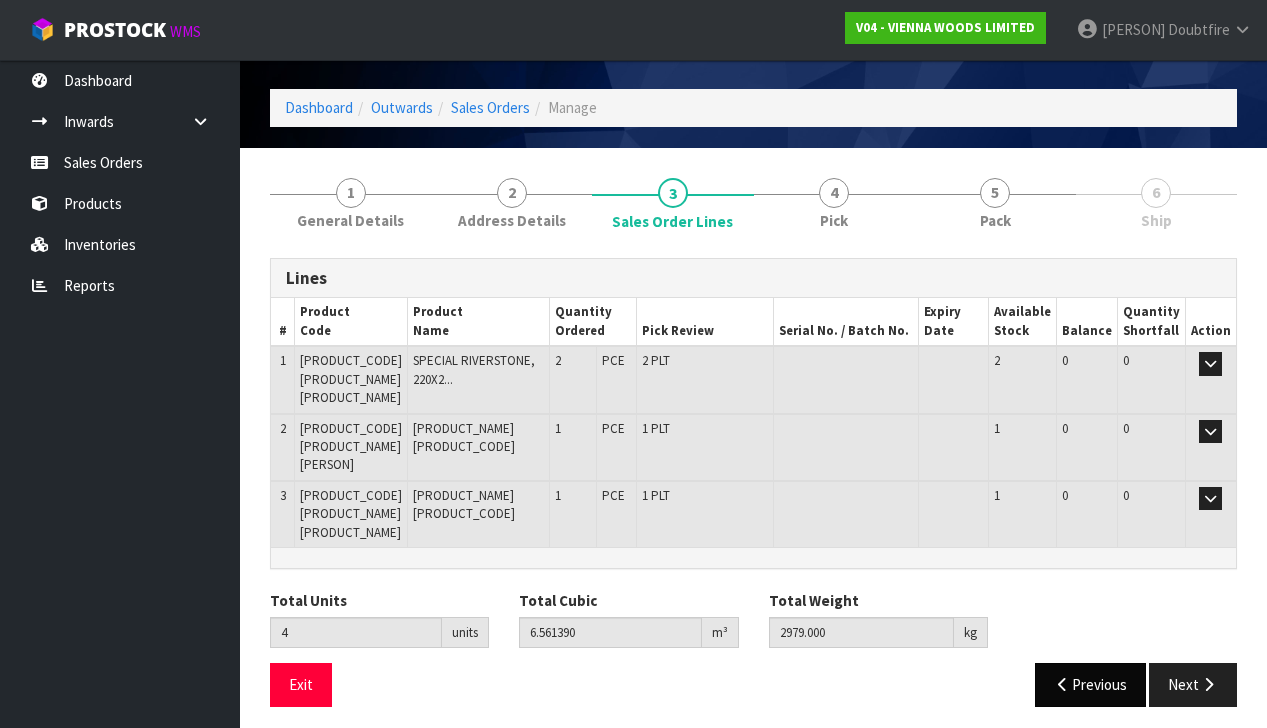 click on "Previous" at bounding box center (1091, 684) 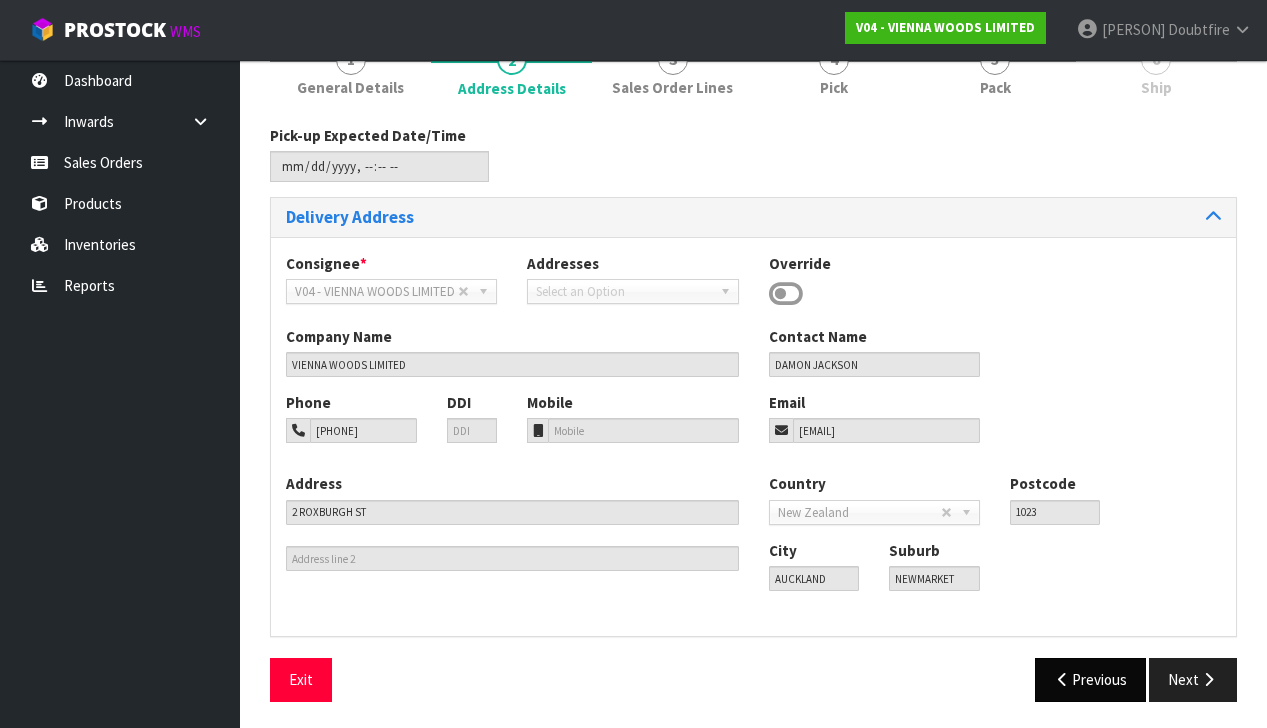 scroll, scrollTop: 188, scrollLeft: 0, axis: vertical 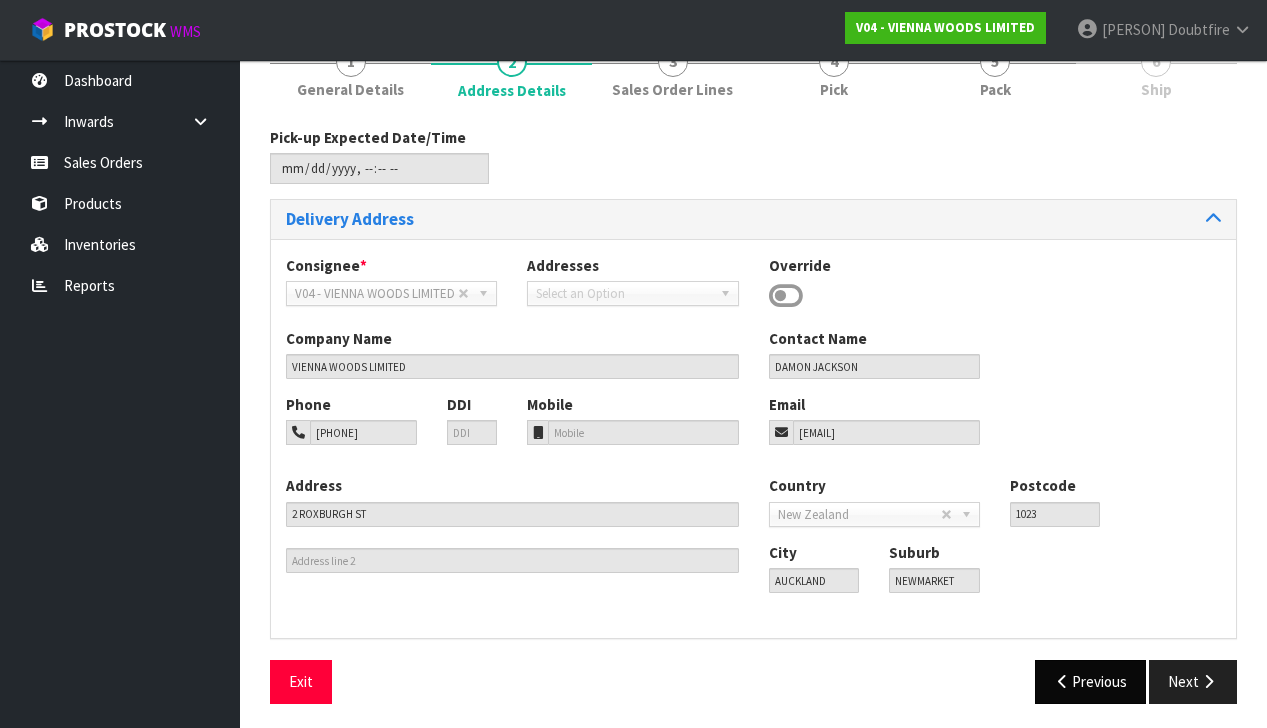 click on "Previous" at bounding box center (1091, 681) 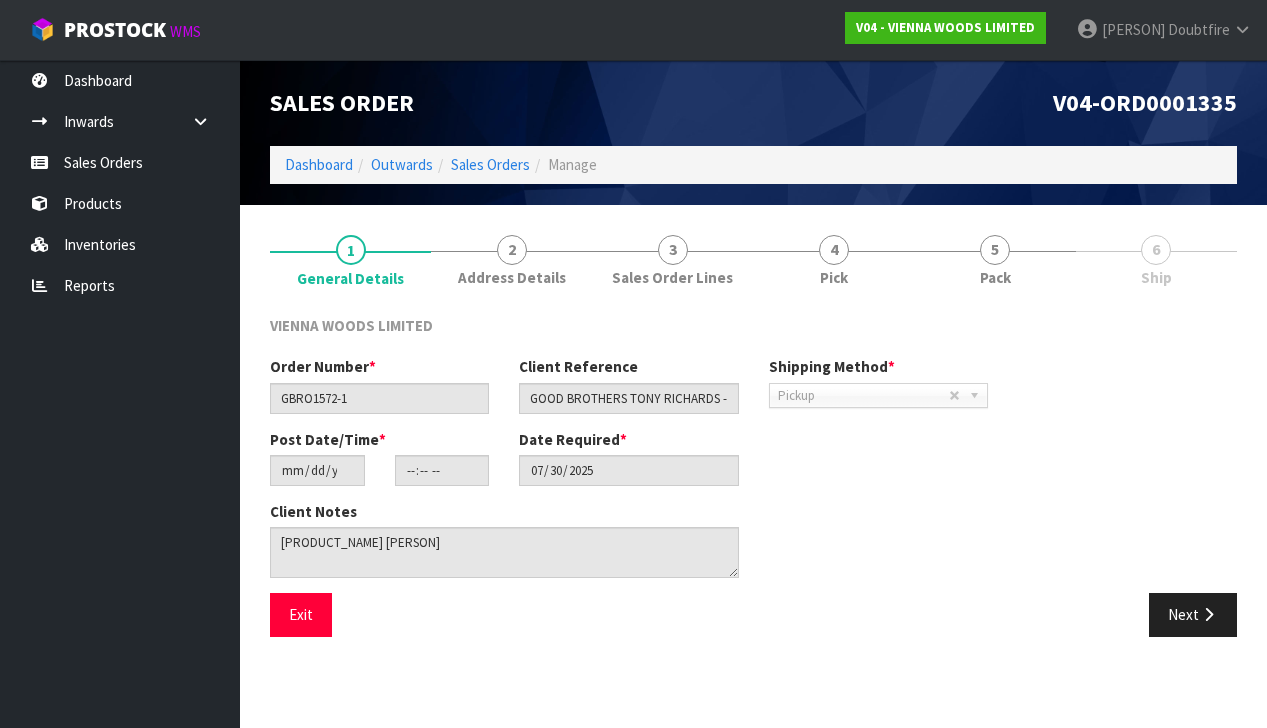 scroll, scrollTop: 0, scrollLeft: 0, axis: both 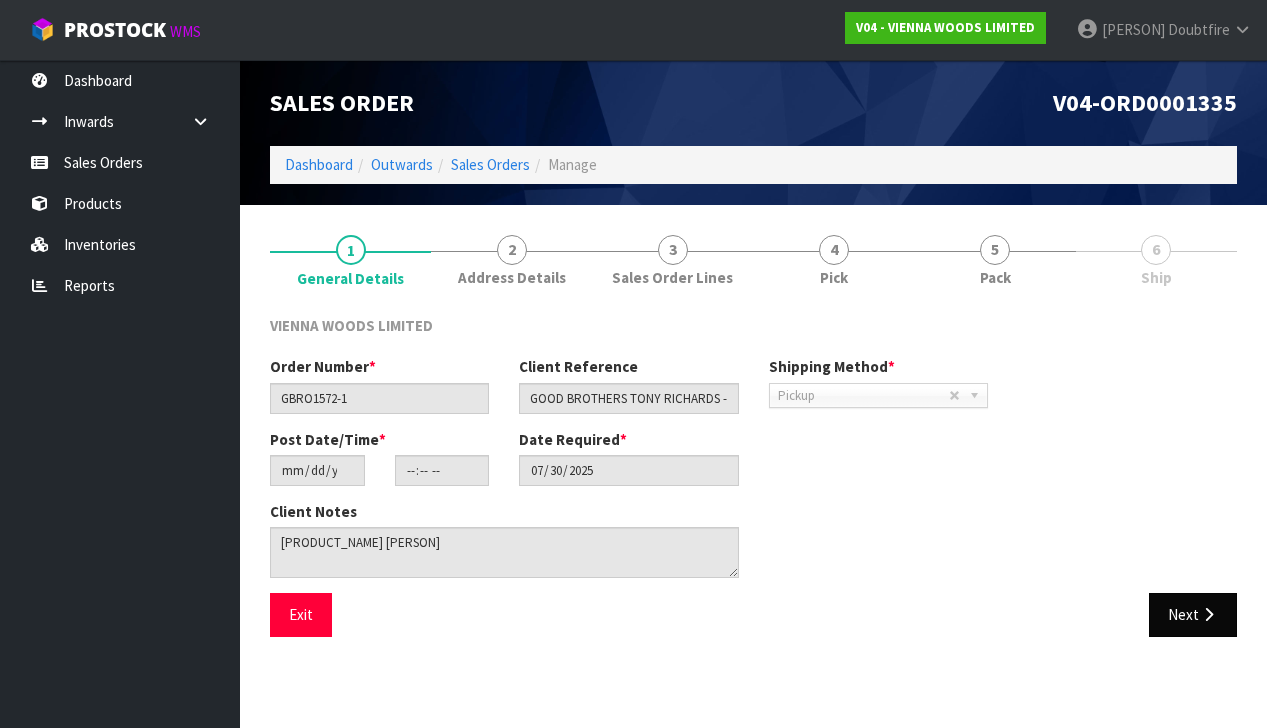 click on "Next" at bounding box center [1193, 614] 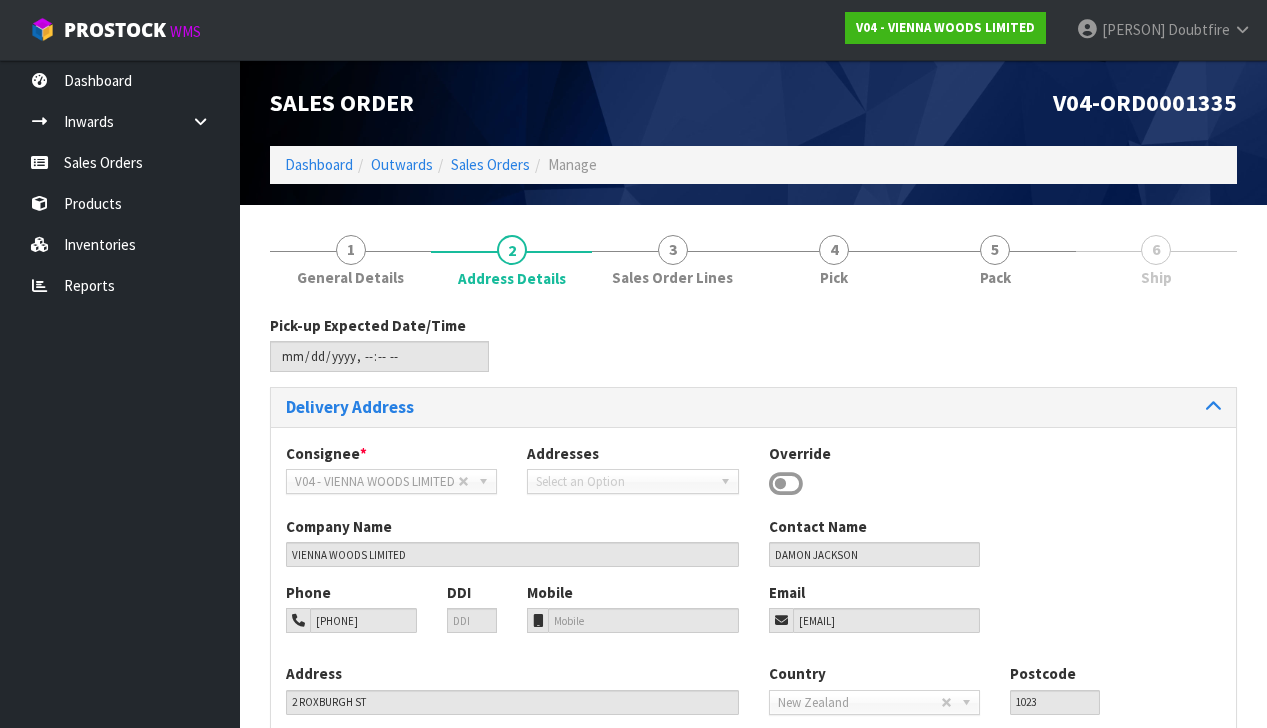 scroll, scrollTop: 0, scrollLeft: 0, axis: both 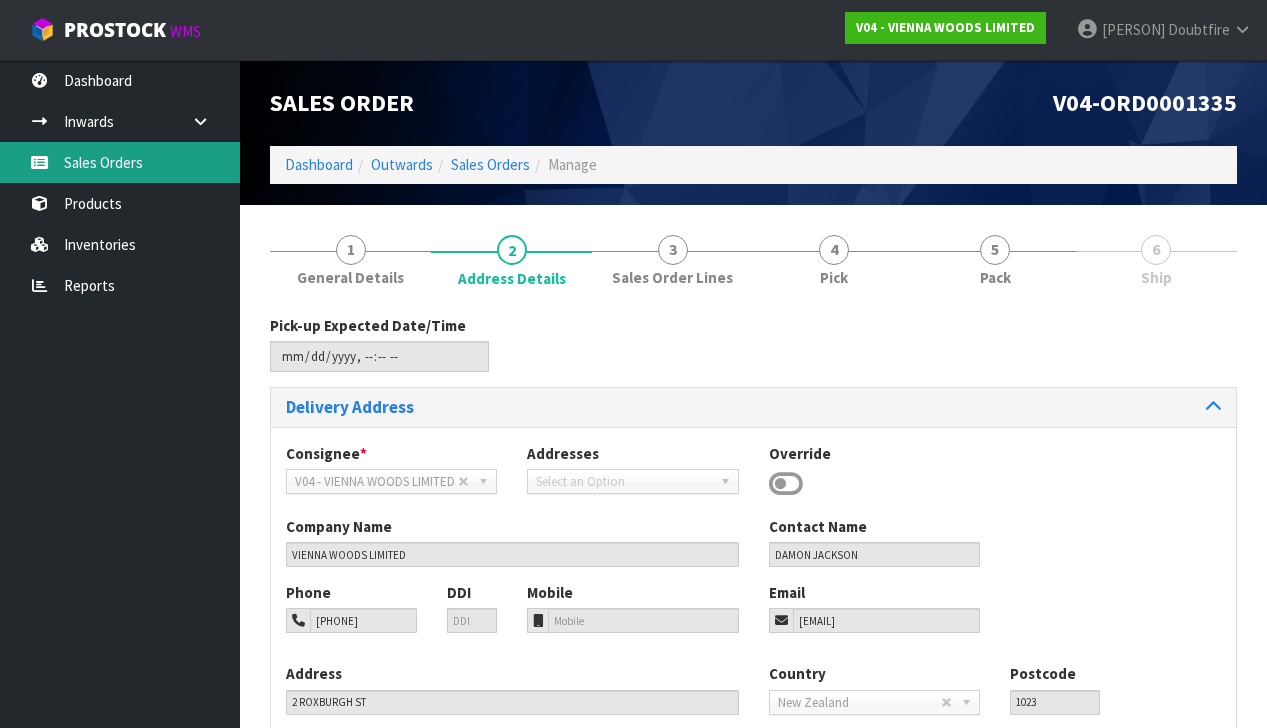 click on "Sales Orders" at bounding box center (120, 162) 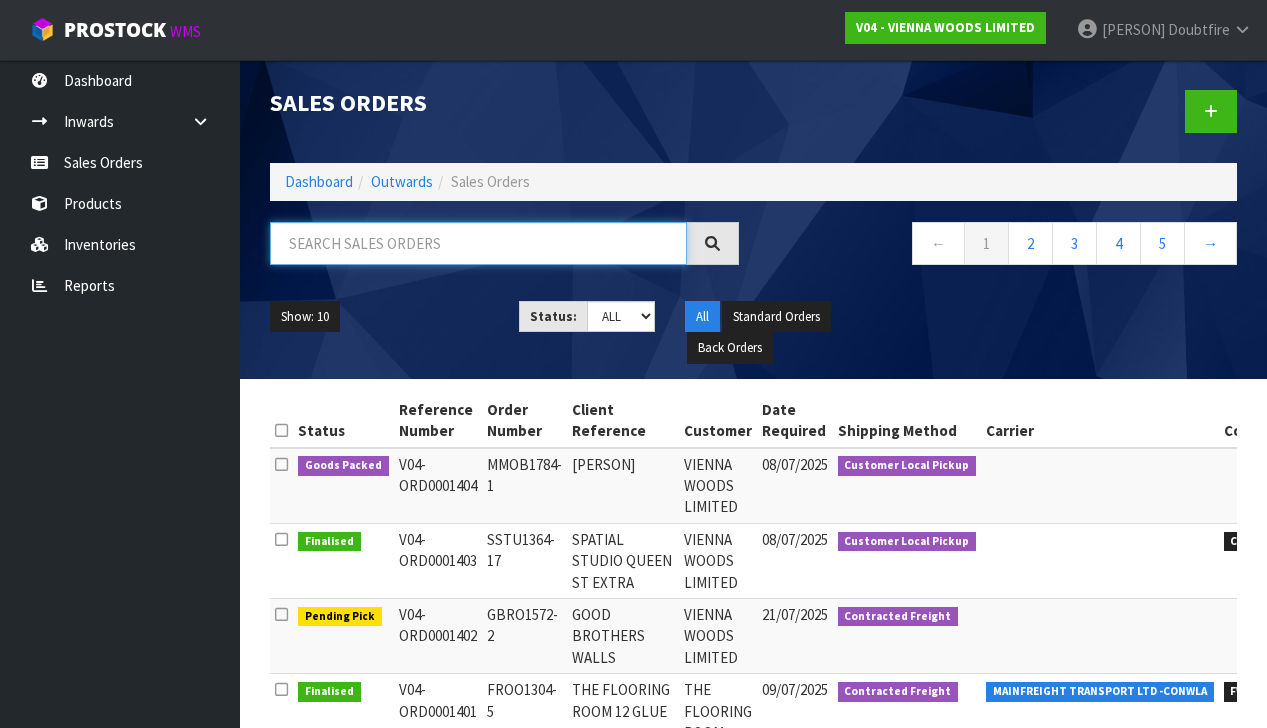 click at bounding box center [478, 243] 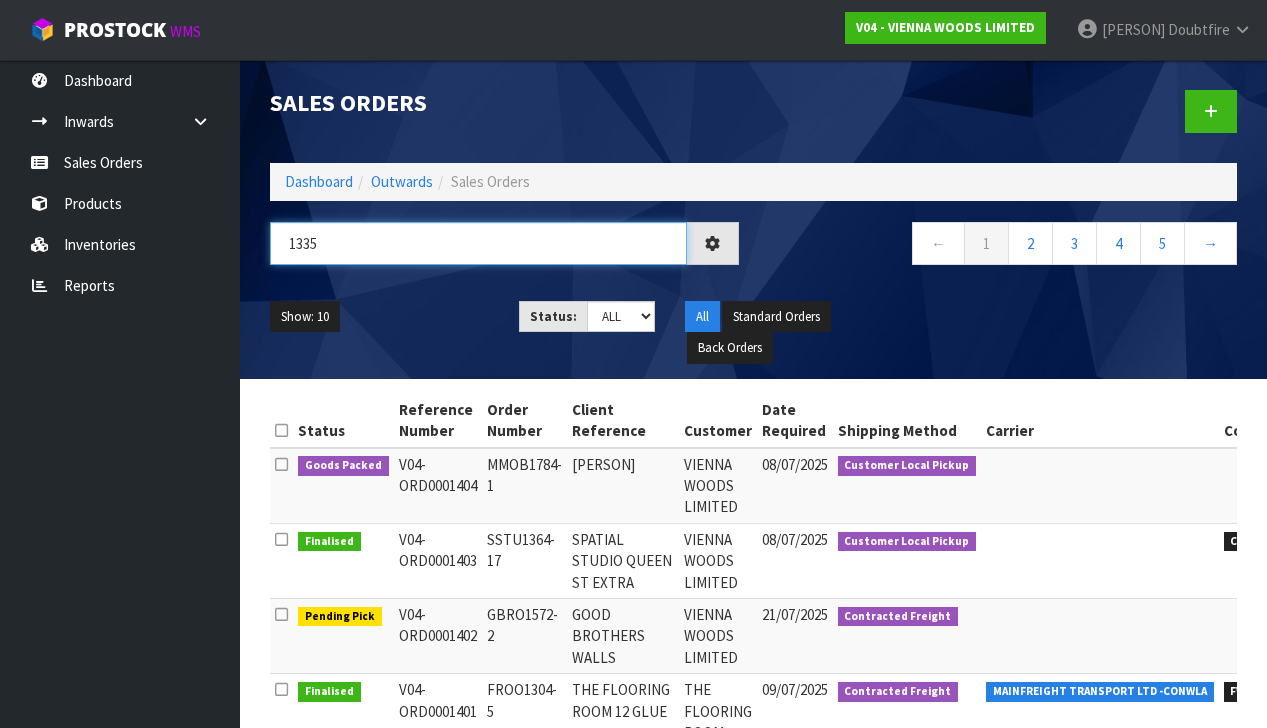 type on "1335" 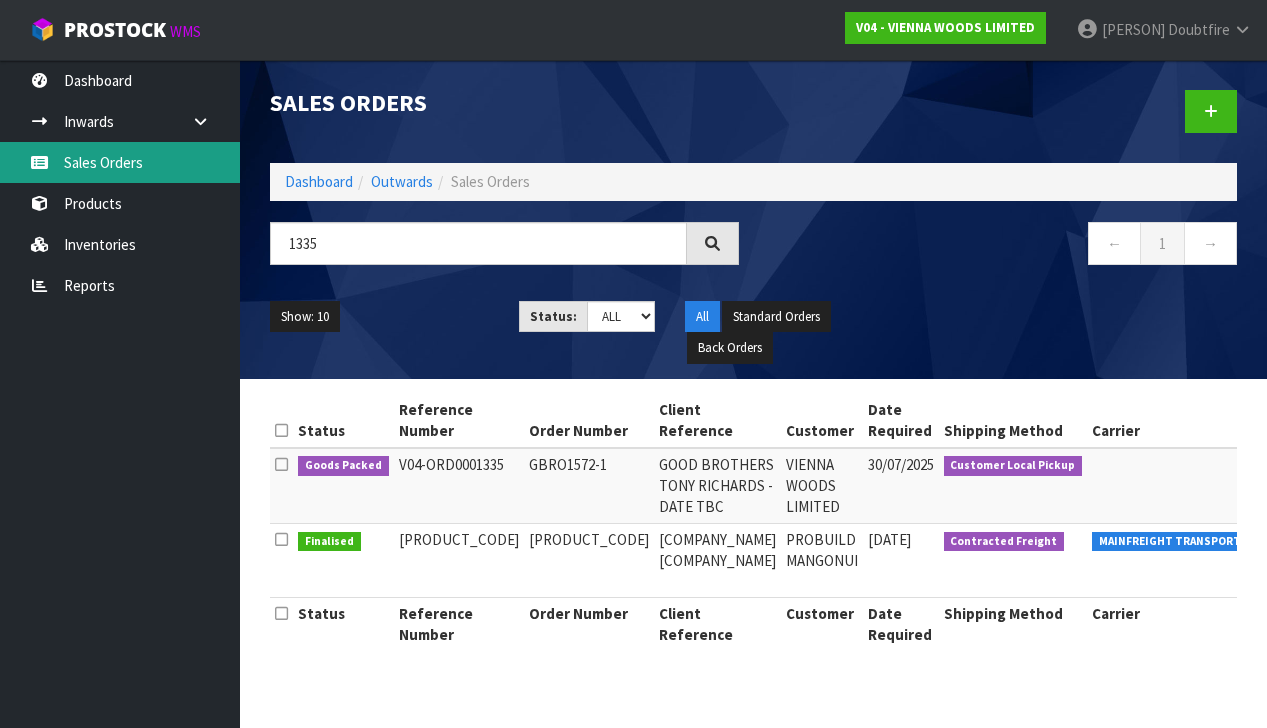 click on "Sales Orders" at bounding box center [120, 162] 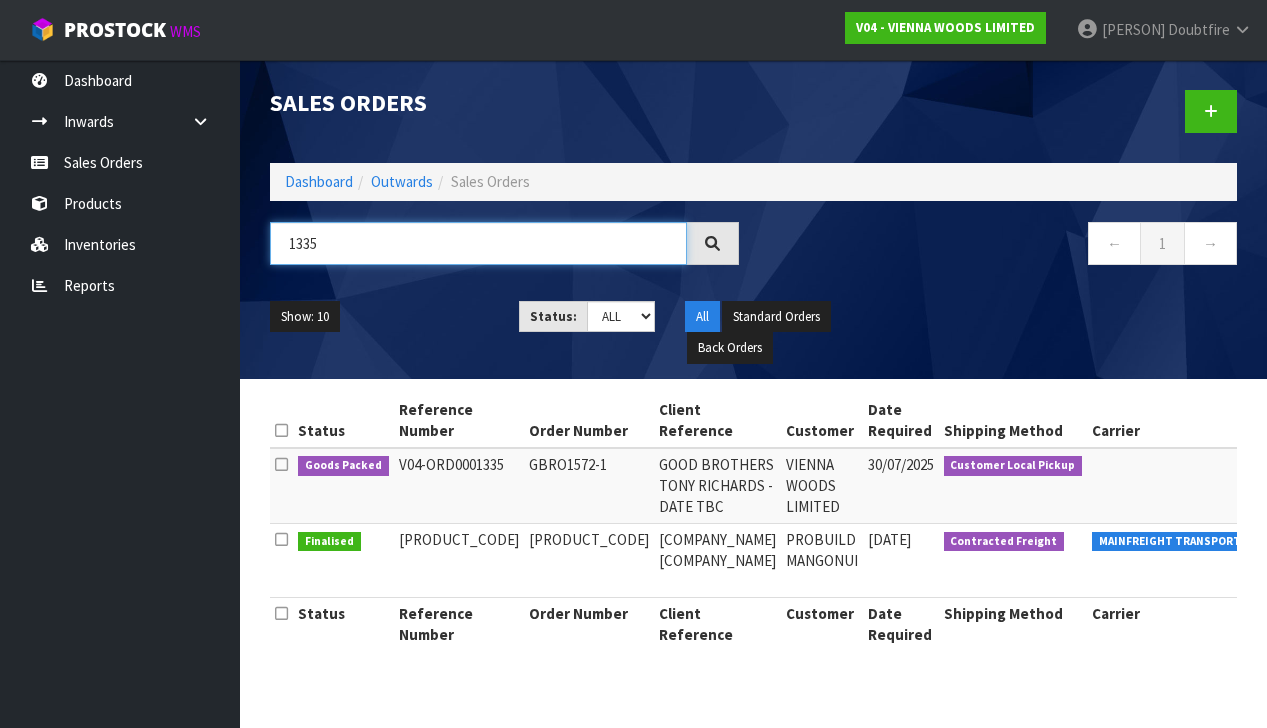 click on "1335" at bounding box center [478, 243] 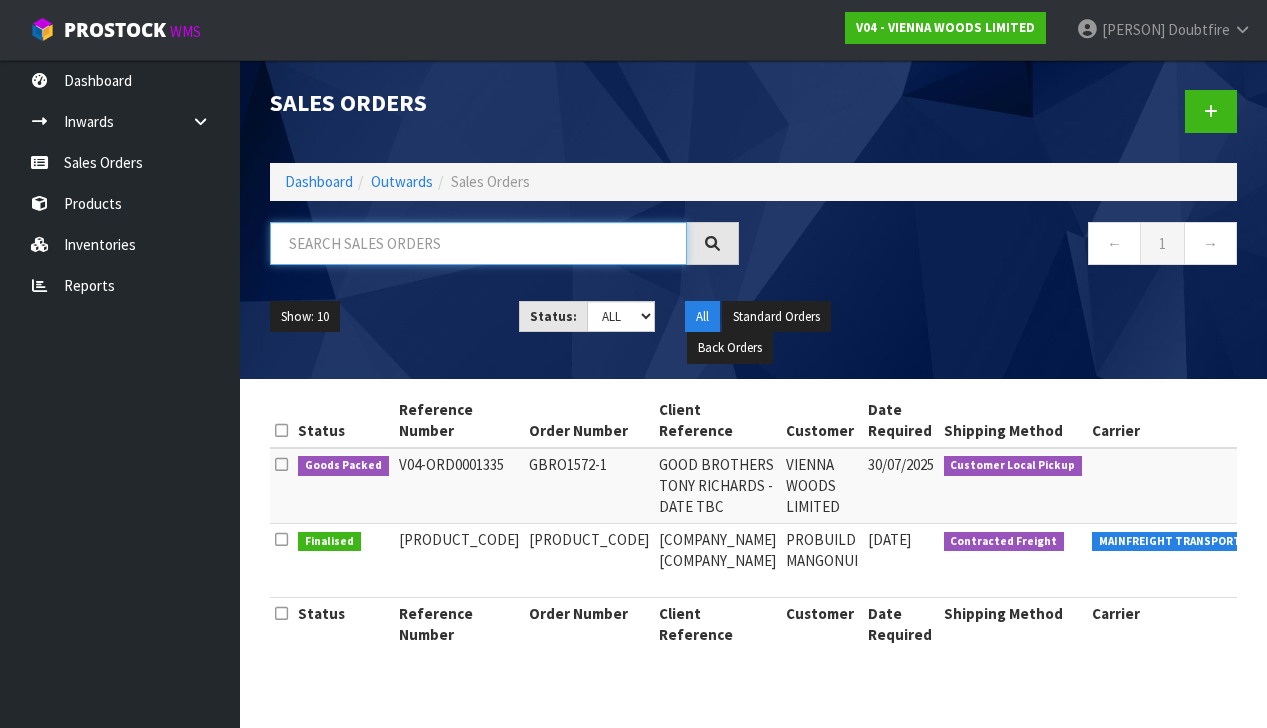scroll, scrollTop: 0, scrollLeft: 0, axis: both 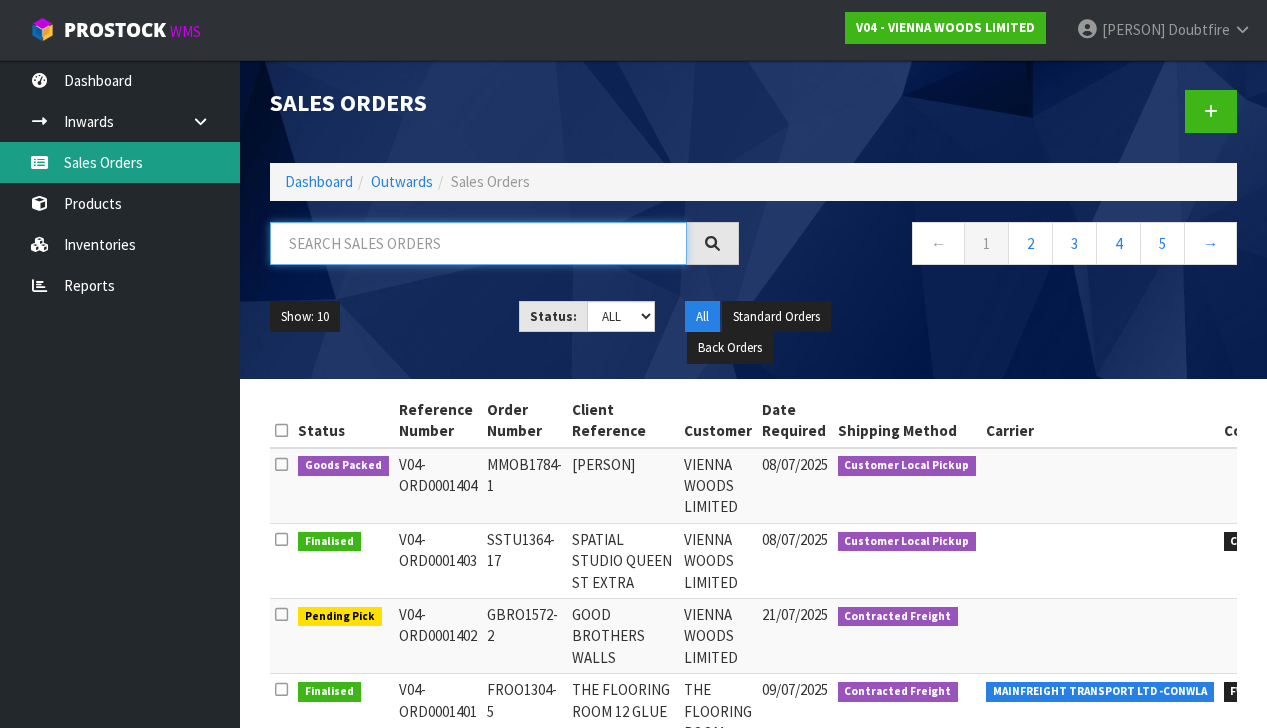 type 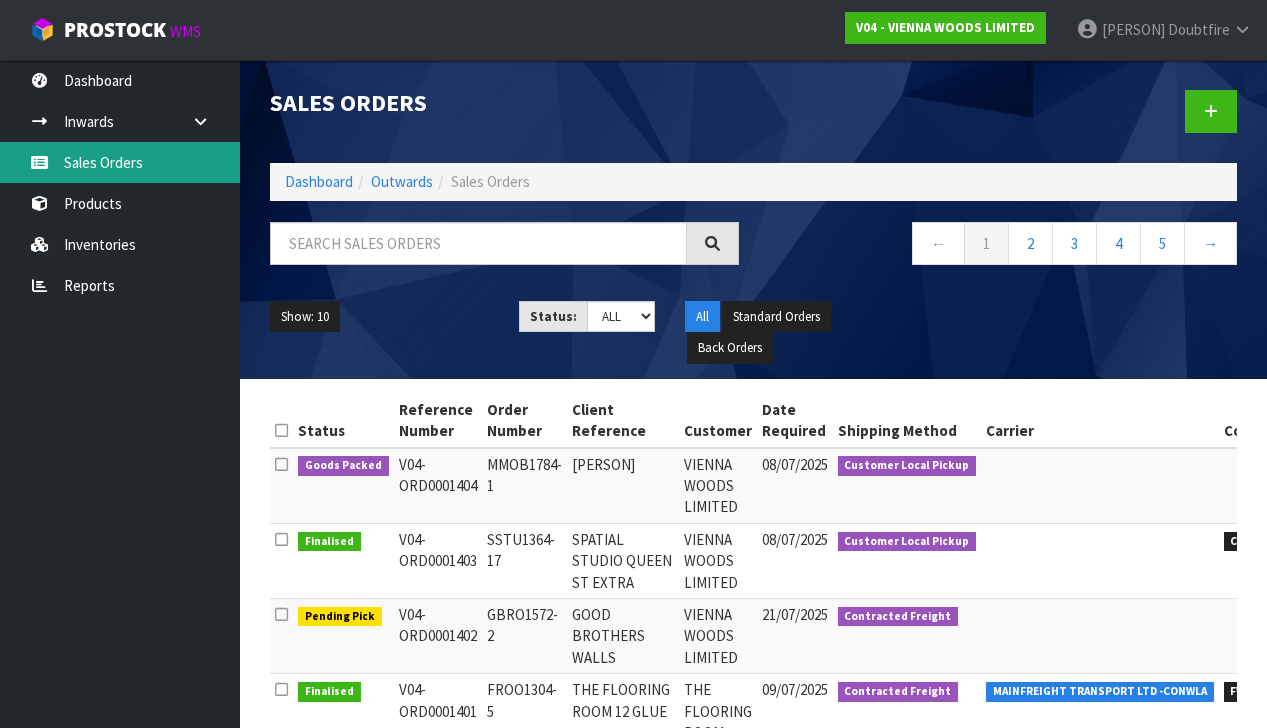 click on "Sales Orders" at bounding box center (120, 162) 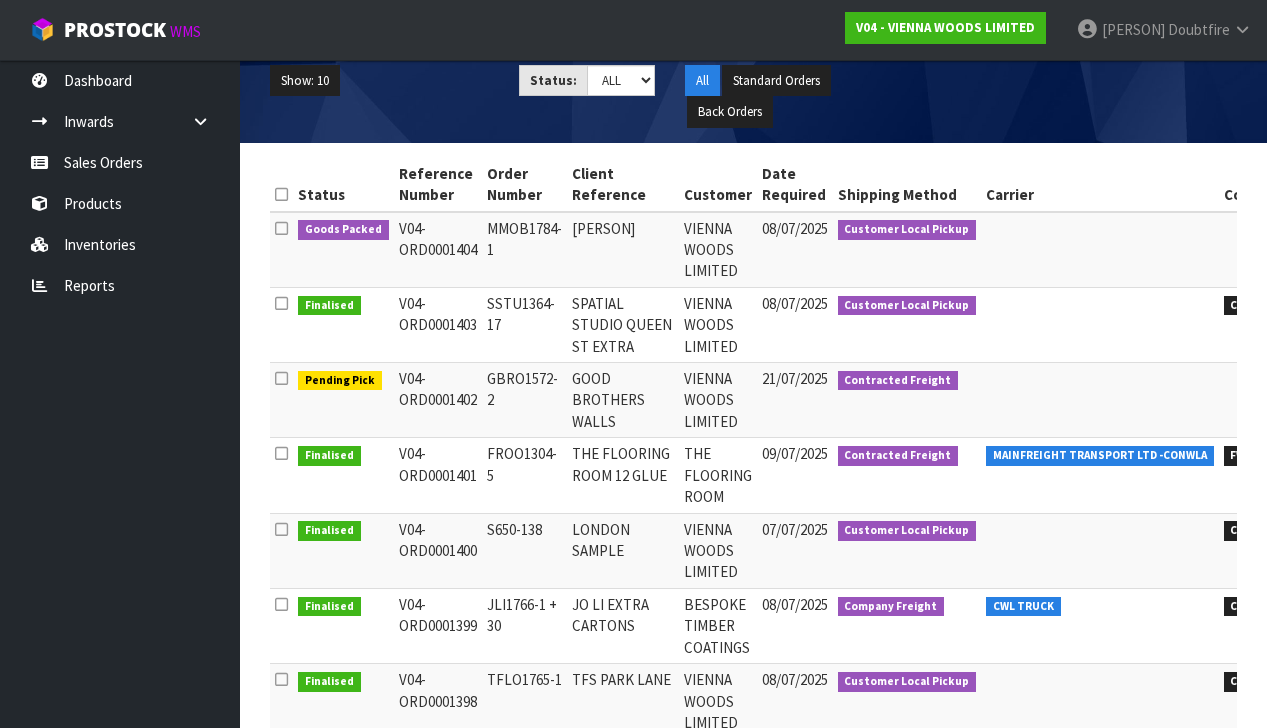 scroll, scrollTop: 242, scrollLeft: 0, axis: vertical 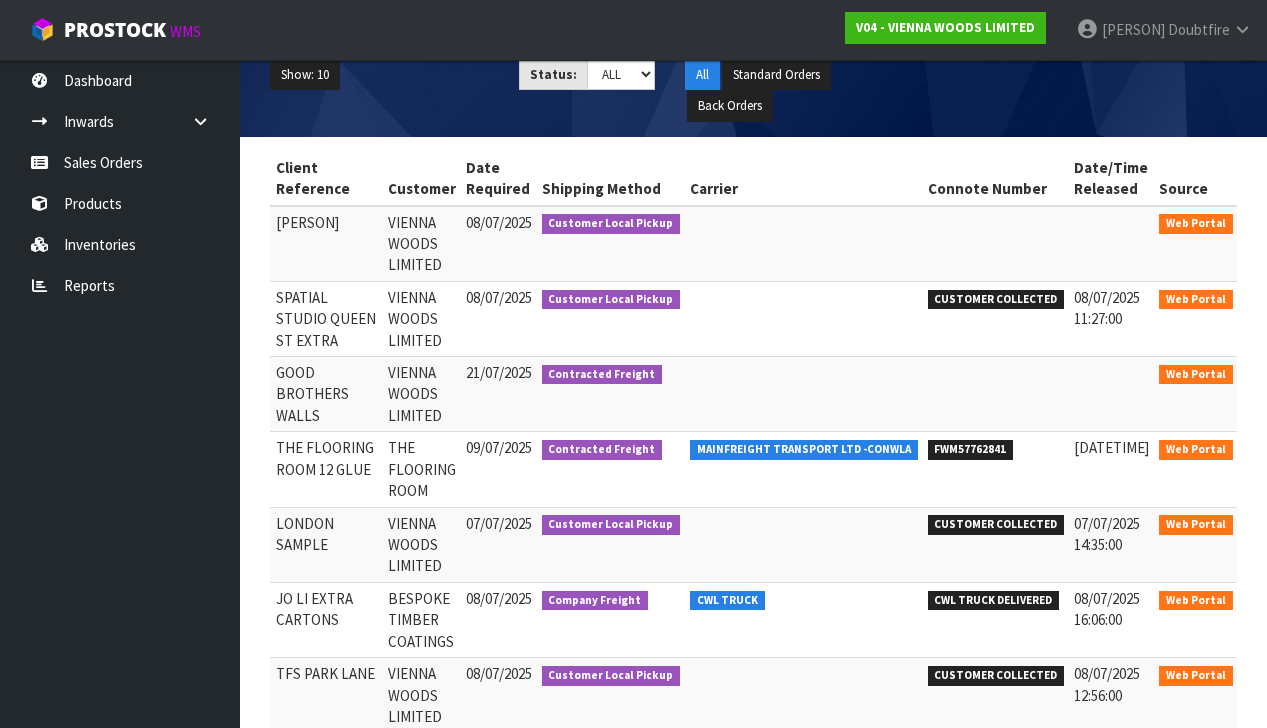 click at bounding box center (1265, 377) 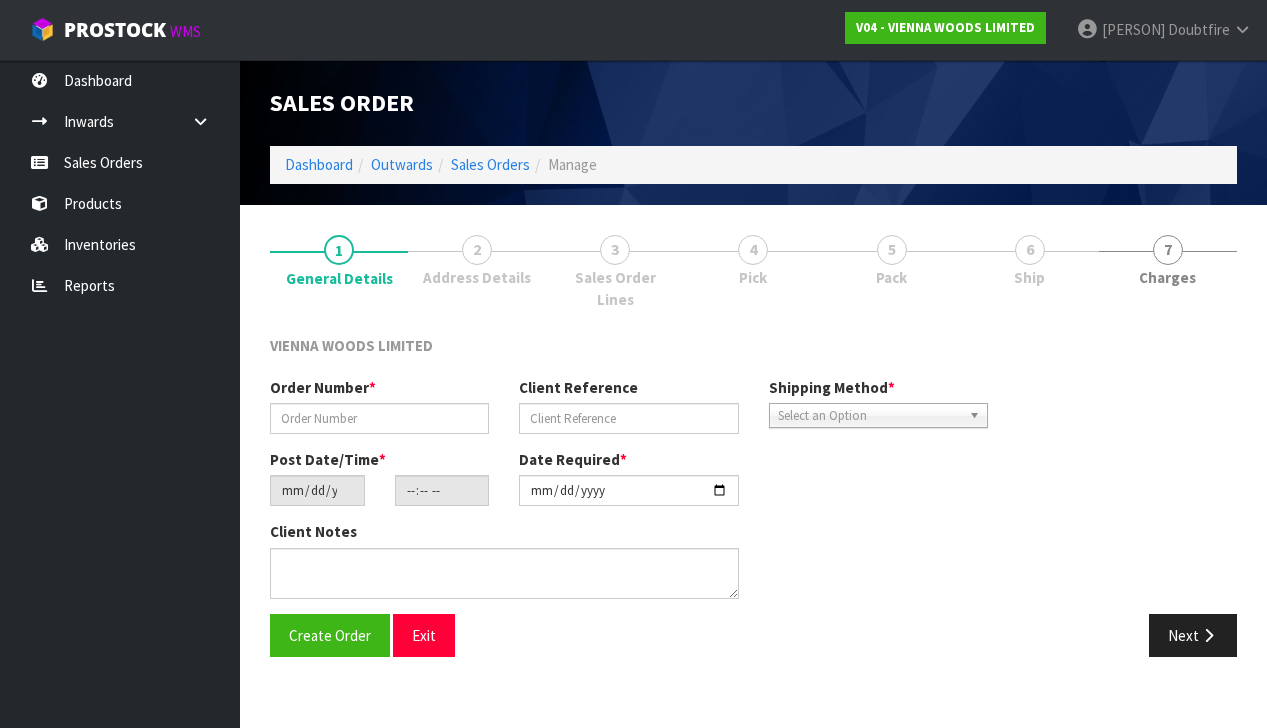 scroll, scrollTop: 0, scrollLeft: 0, axis: both 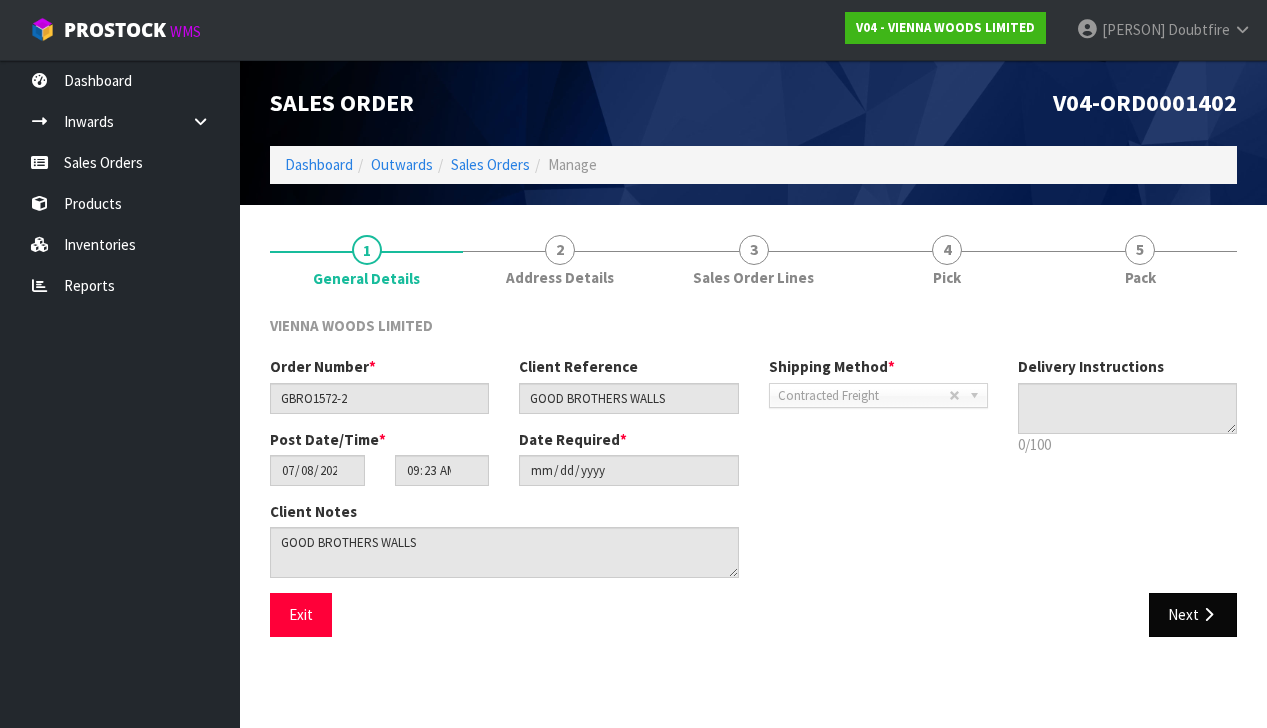 click at bounding box center (1208, 614) 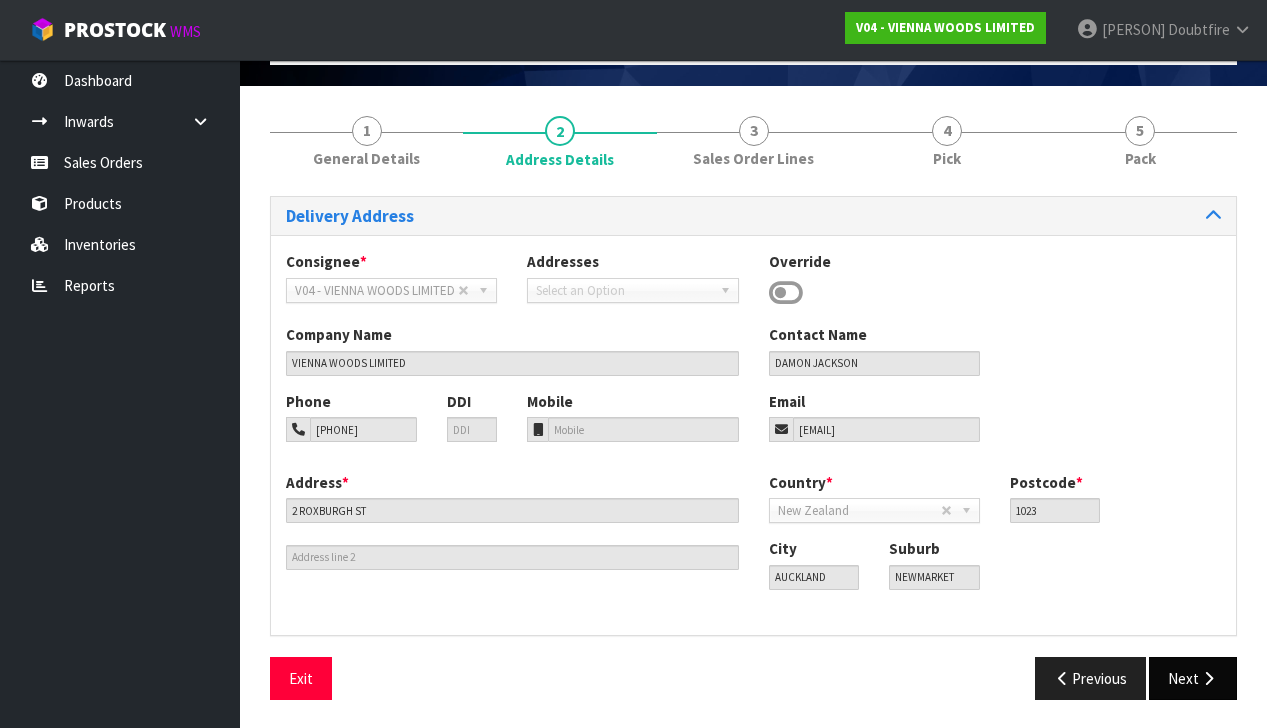 scroll, scrollTop: 117, scrollLeft: 0, axis: vertical 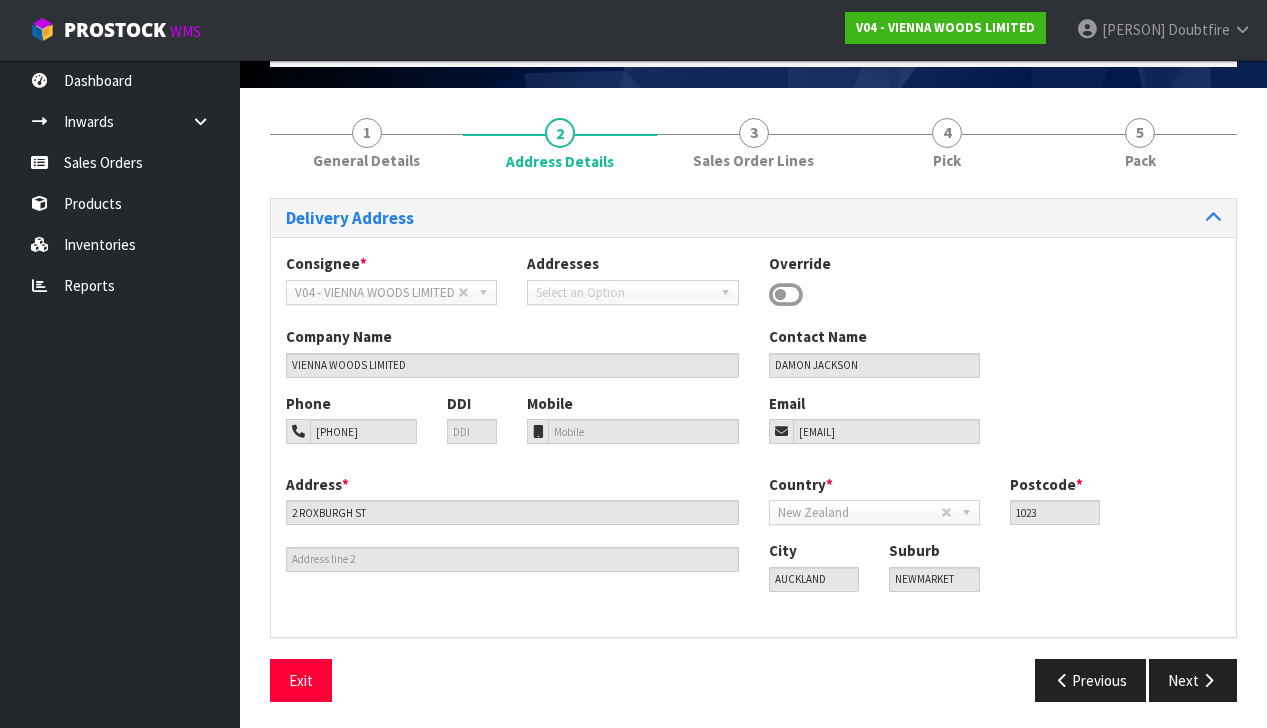 click at bounding box center (1208, 680) 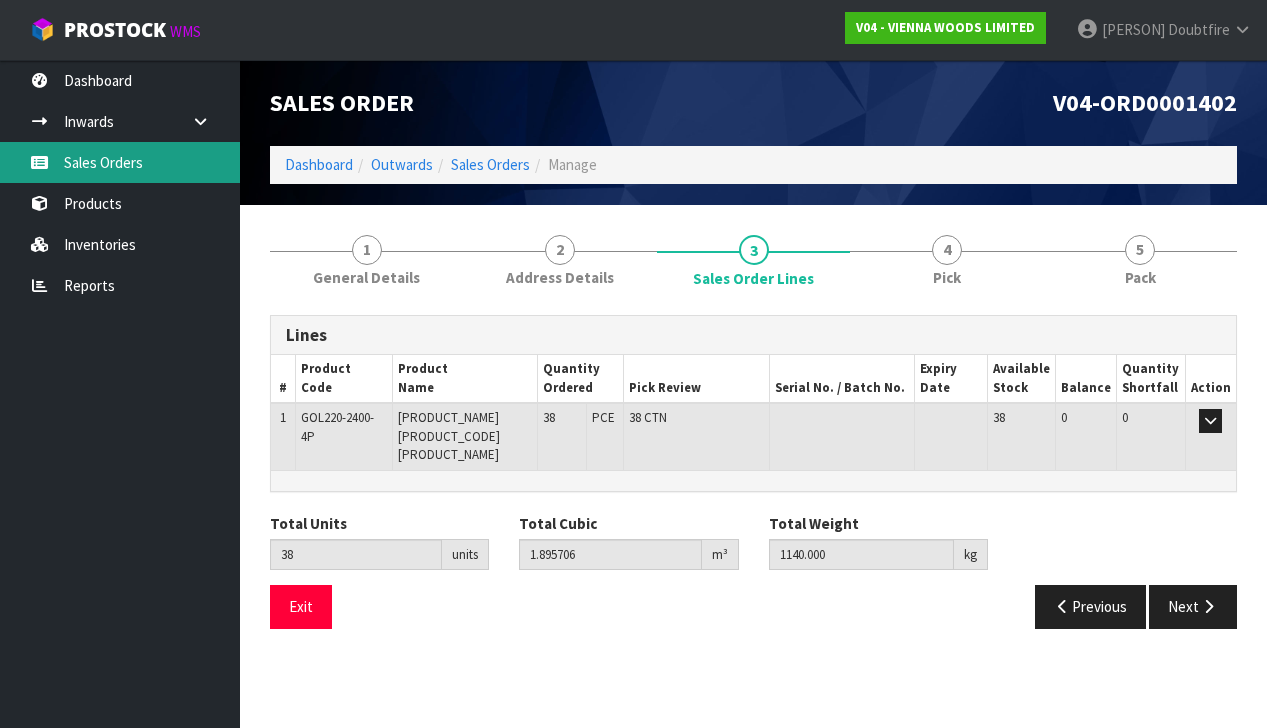click on "Sales Orders" at bounding box center (120, 162) 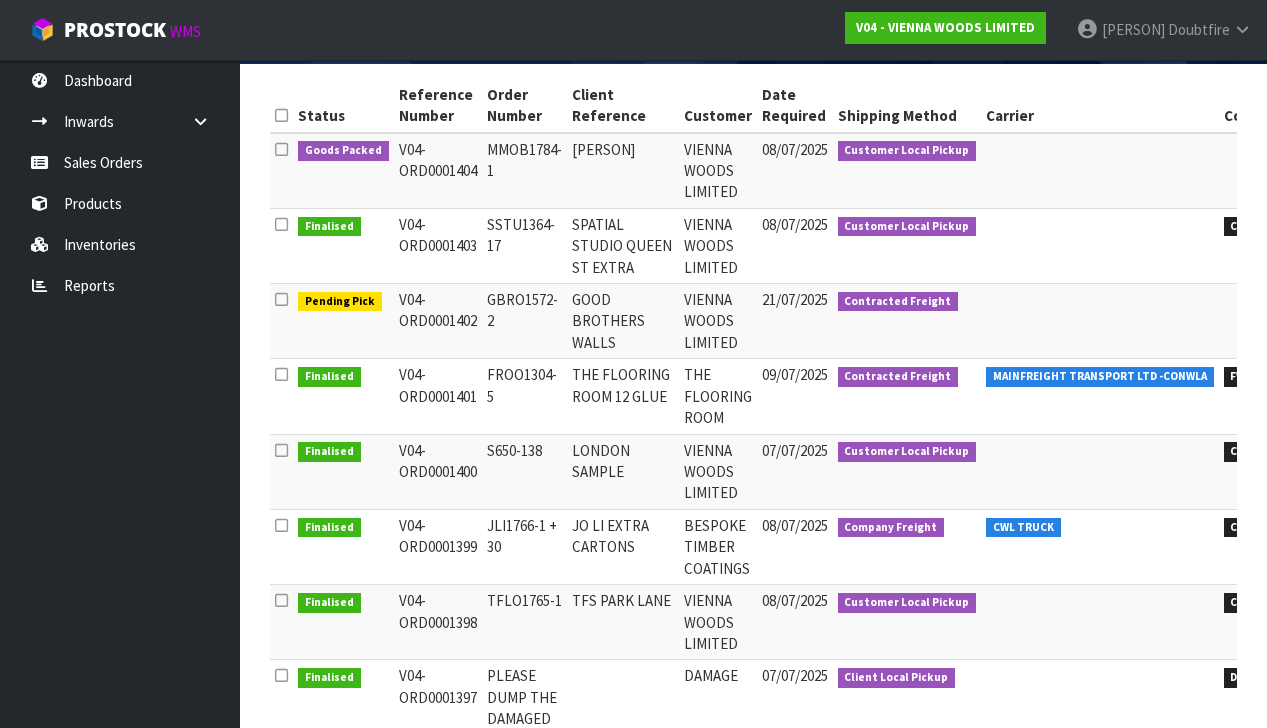 scroll, scrollTop: 319, scrollLeft: 0, axis: vertical 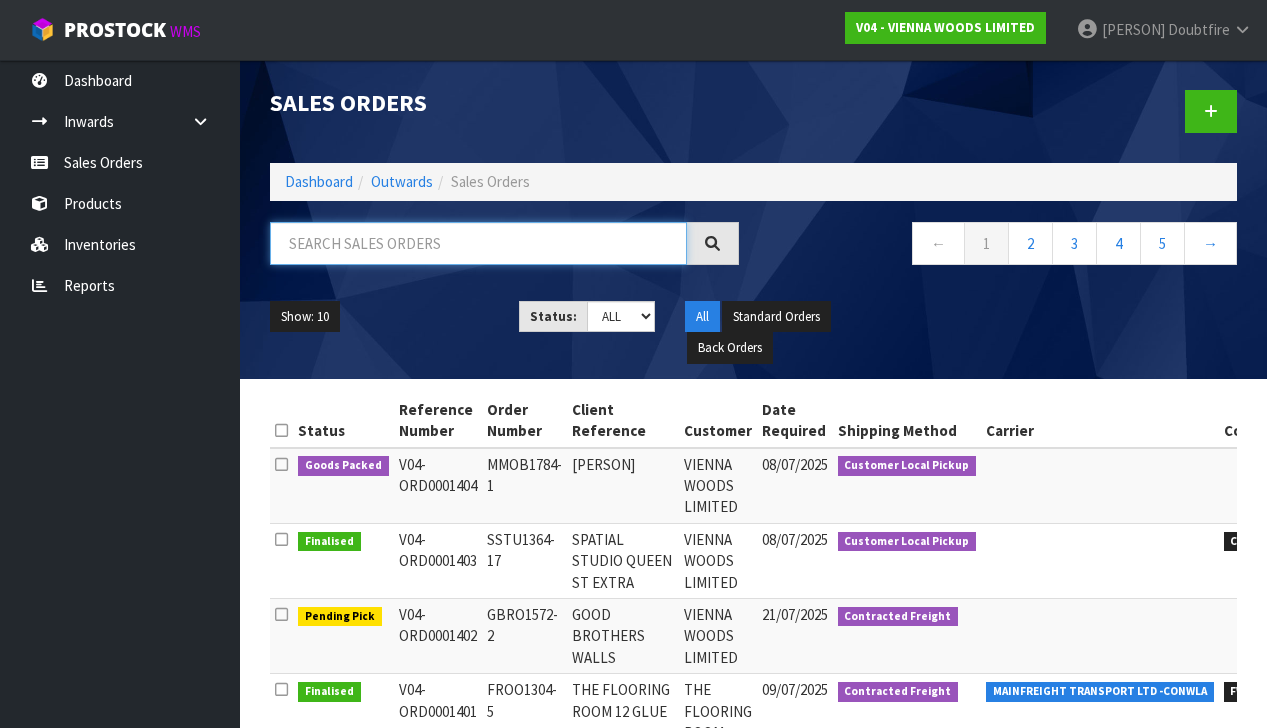 click at bounding box center (478, 243) 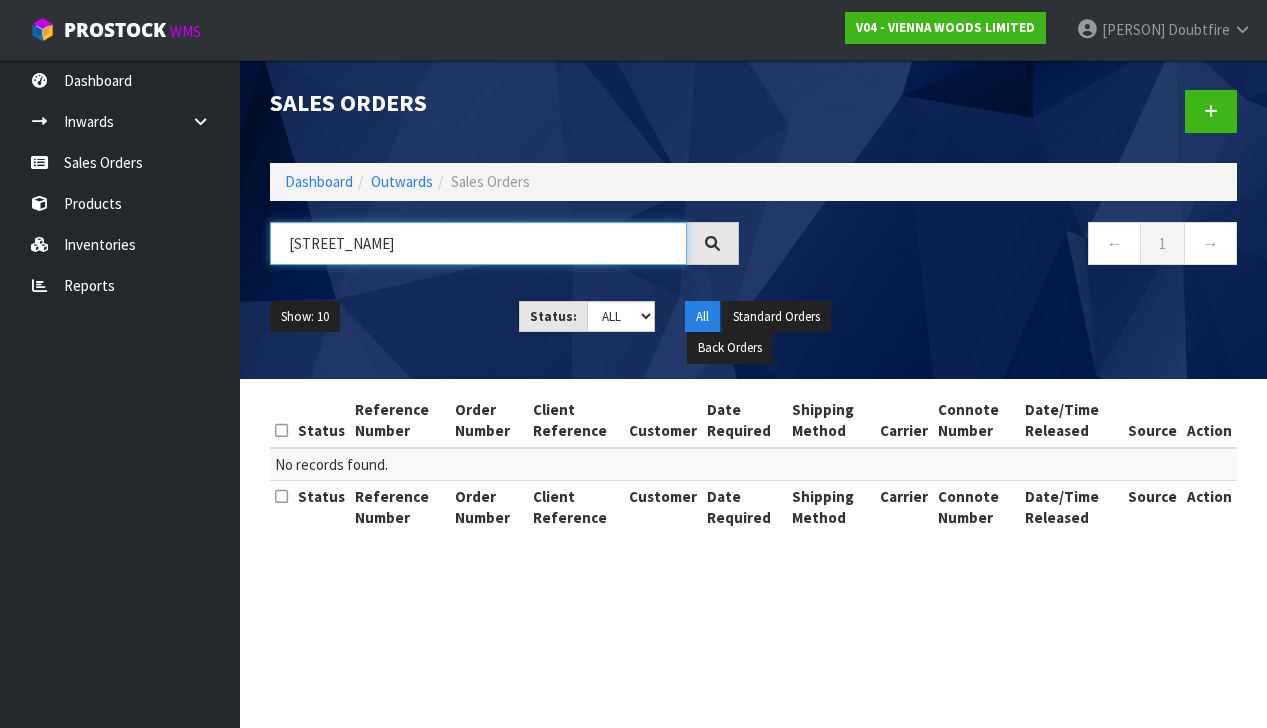 scroll, scrollTop: 0, scrollLeft: 0, axis: both 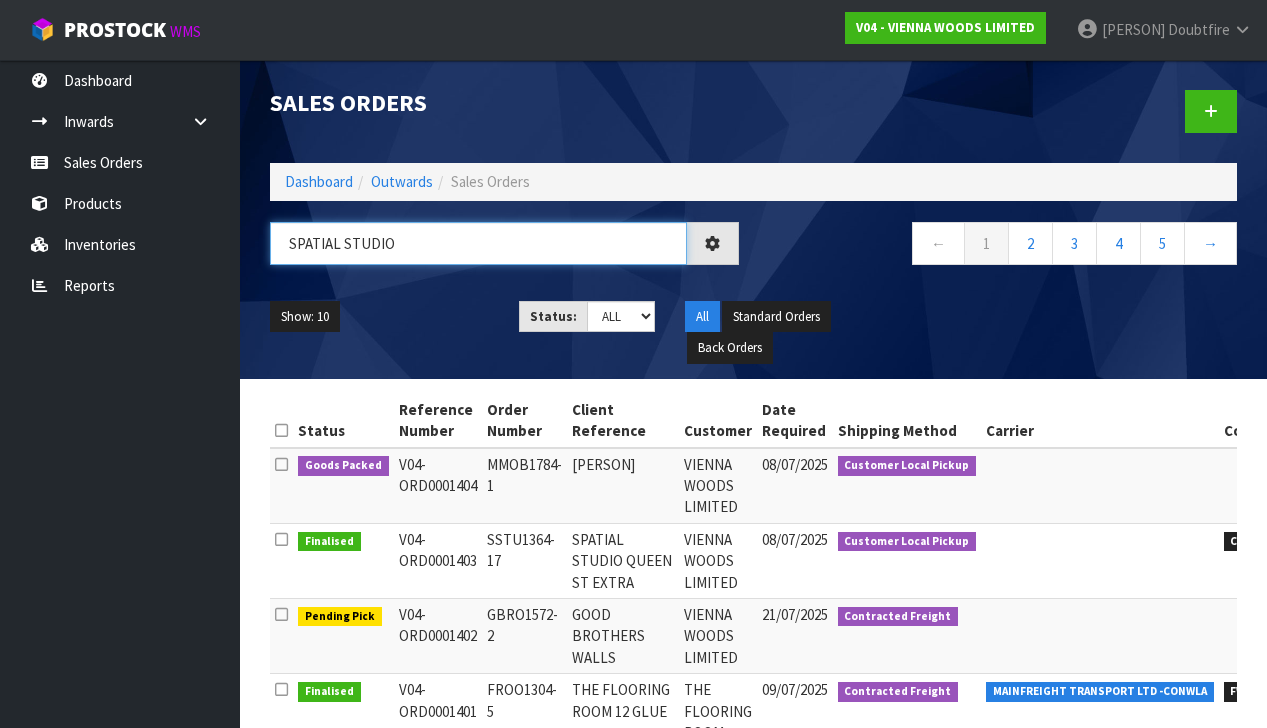 type on "spatial studio" 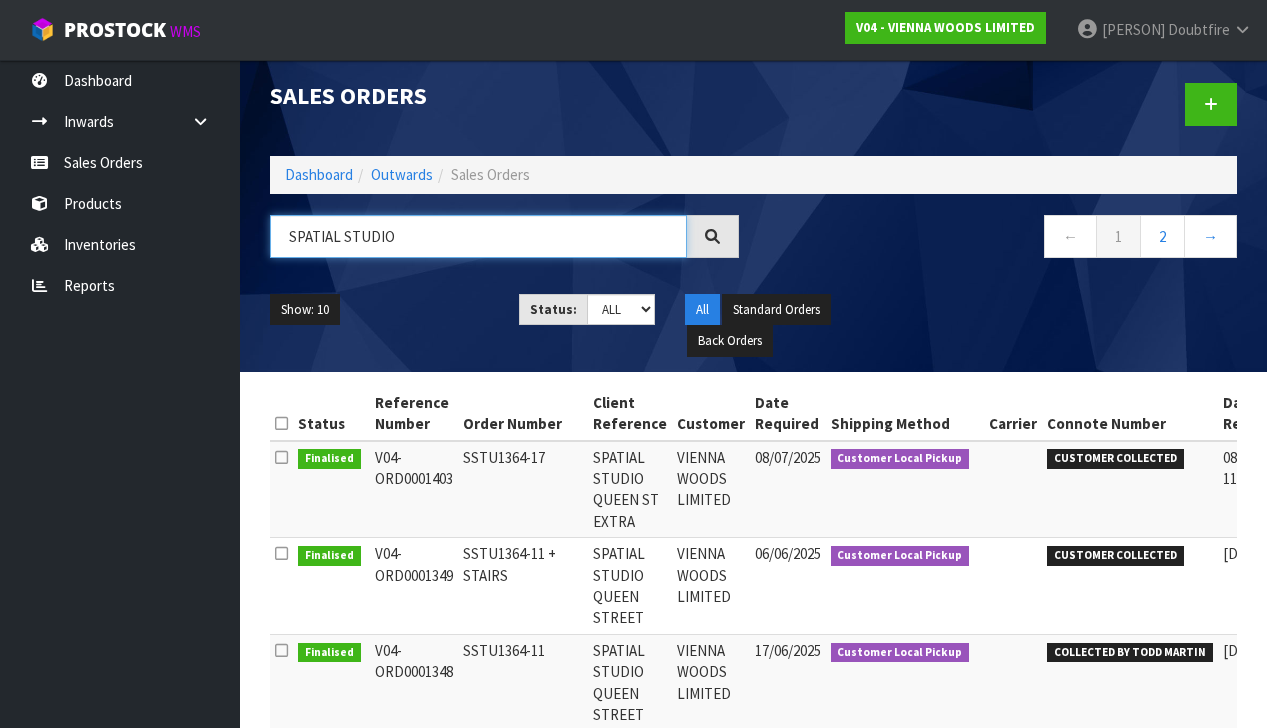 scroll, scrollTop: 19, scrollLeft: 0, axis: vertical 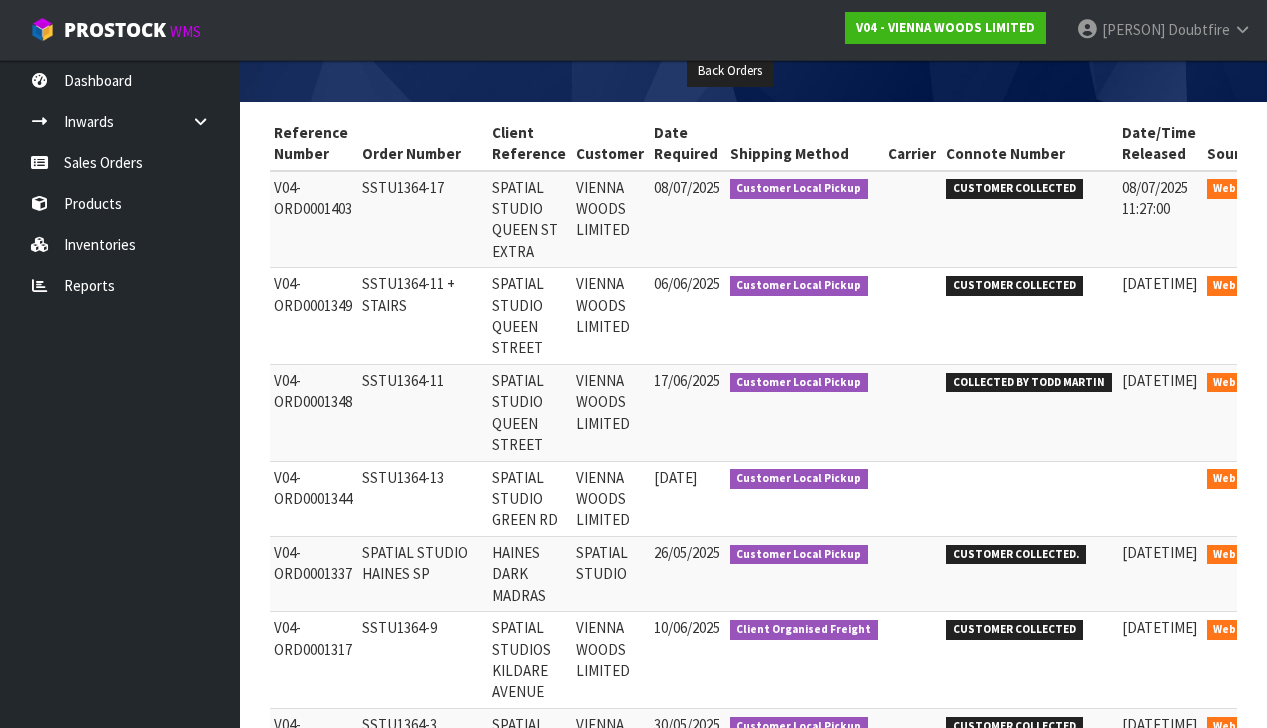 click at bounding box center (1312, 482) 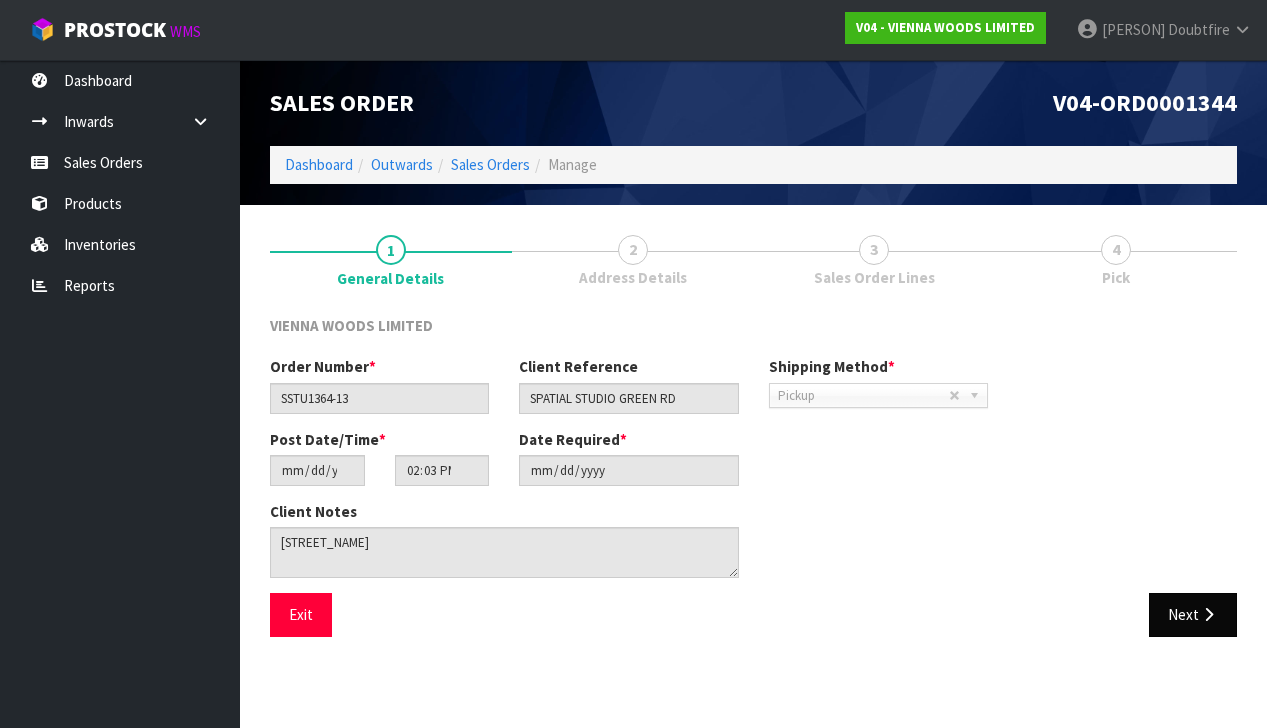 click on "Next" at bounding box center (1193, 614) 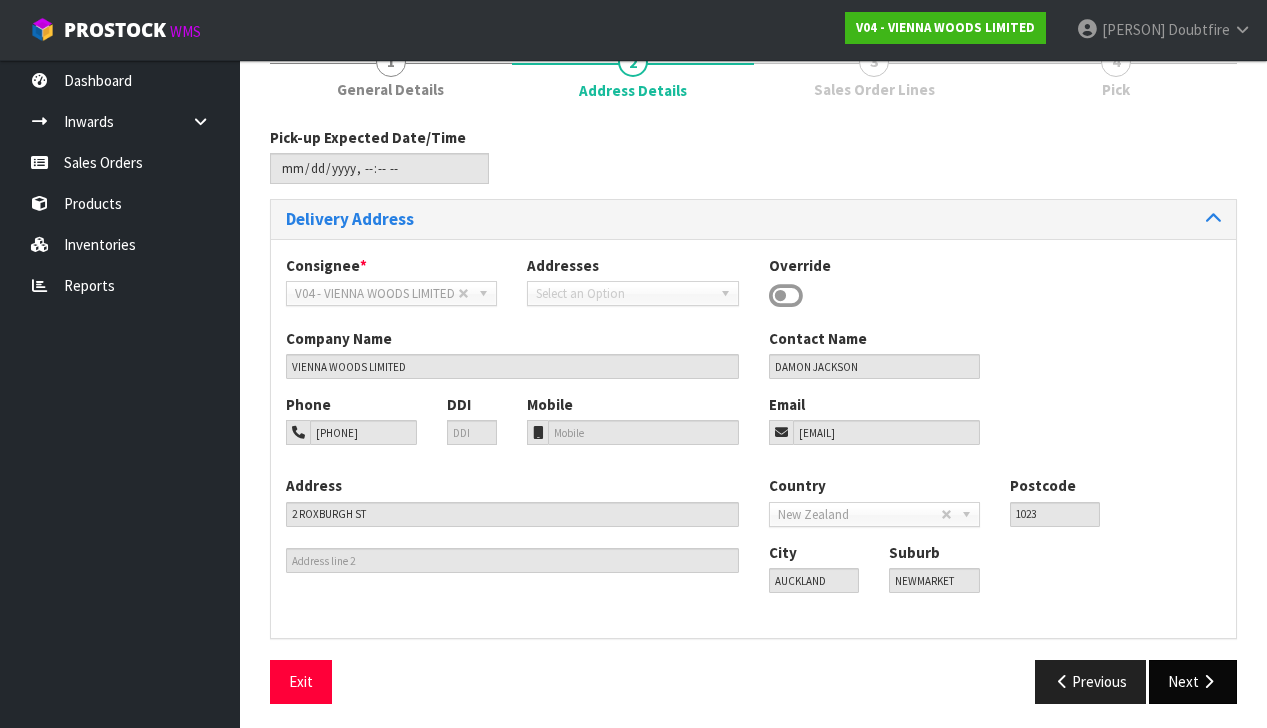 scroll, scrollTop: 187, scrollLeft: 0, axis: vertical 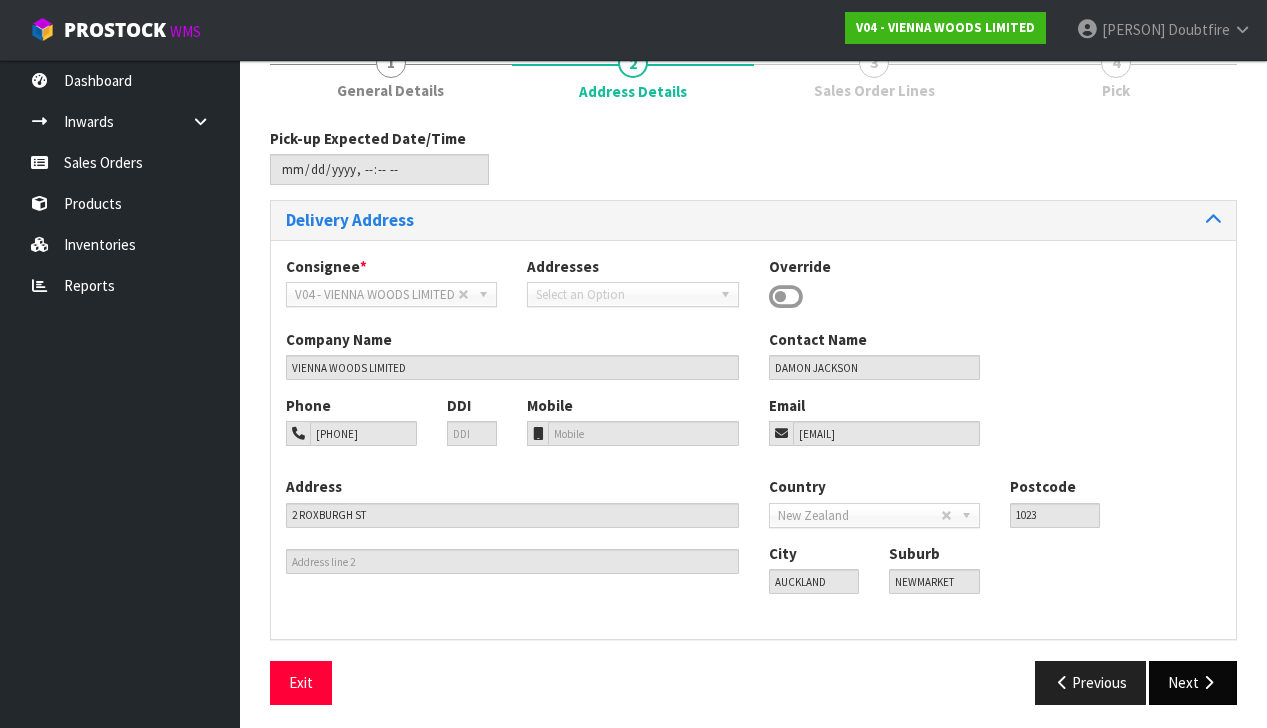 click on "Next" at bounding box center [1193, 682] 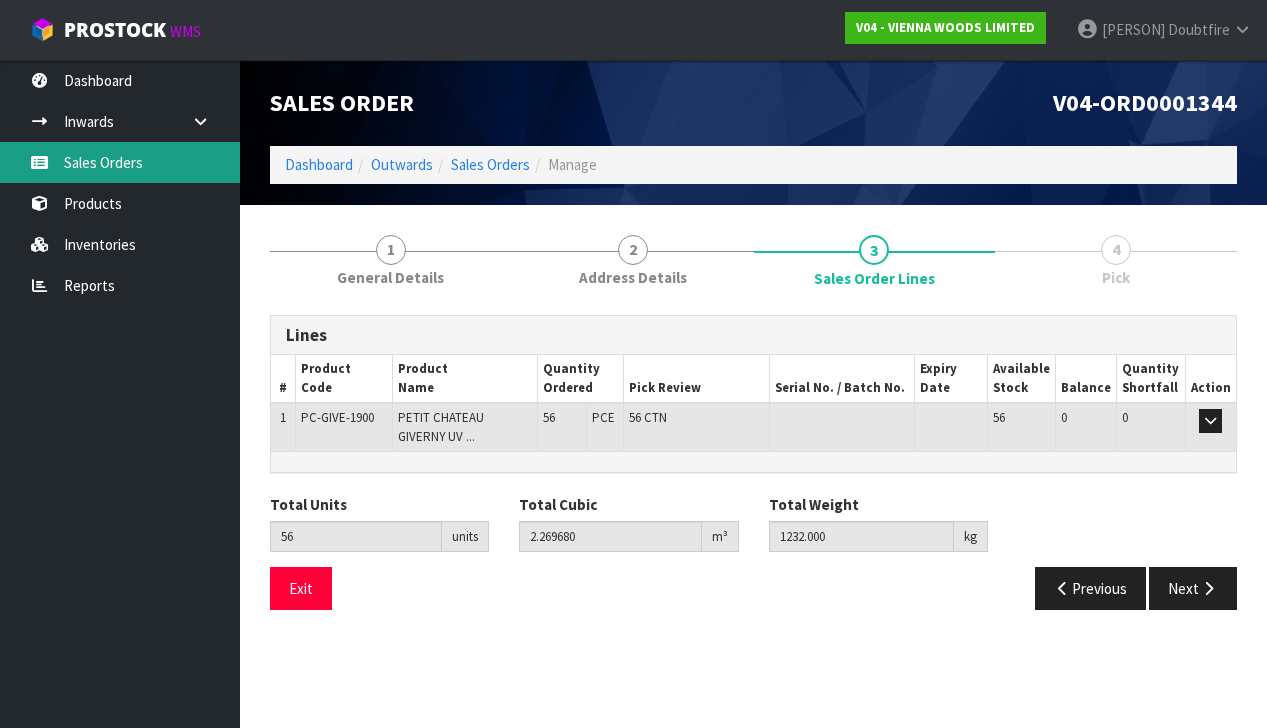 scroll, scrollTop: 0, scrollLeft: 1, axis: horizontal 